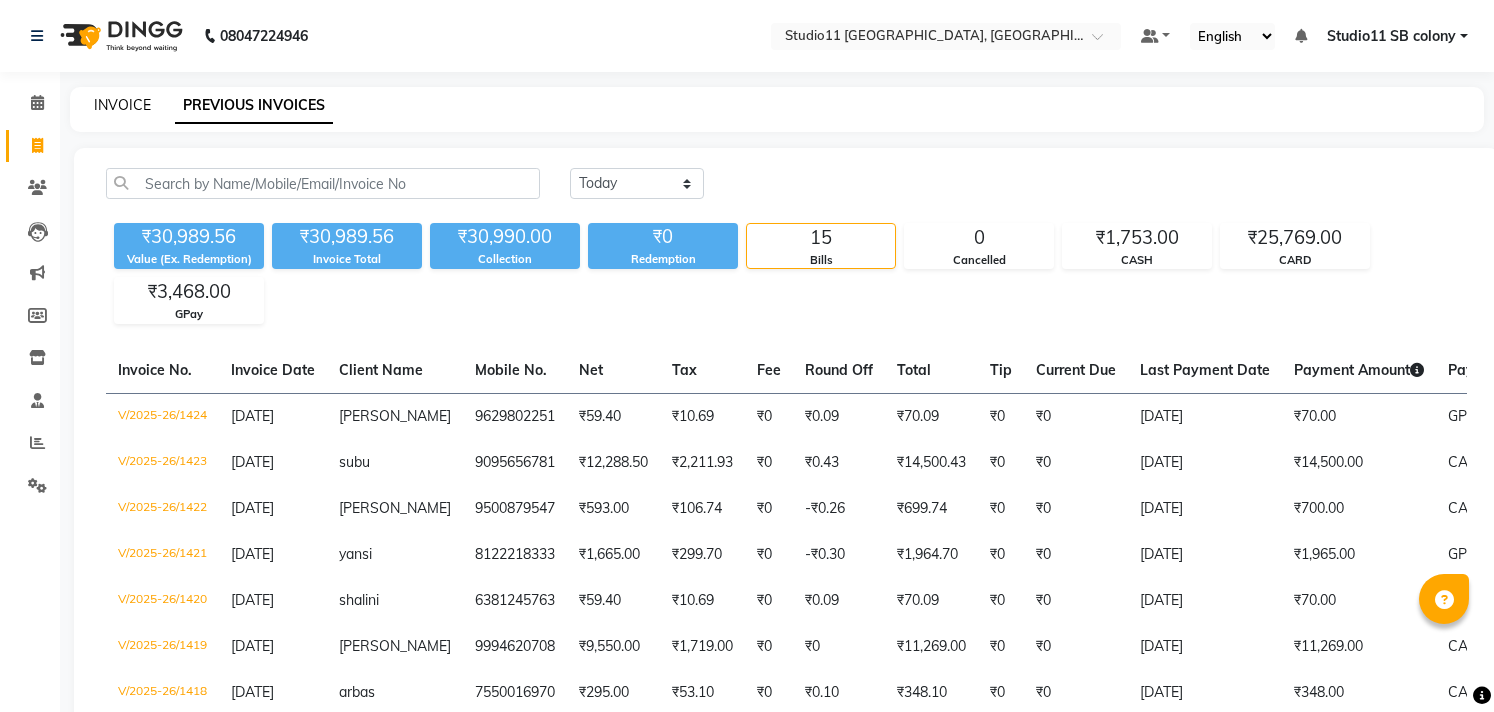scroll, scrollTop: 0, scrollLeft: 0, axis: both 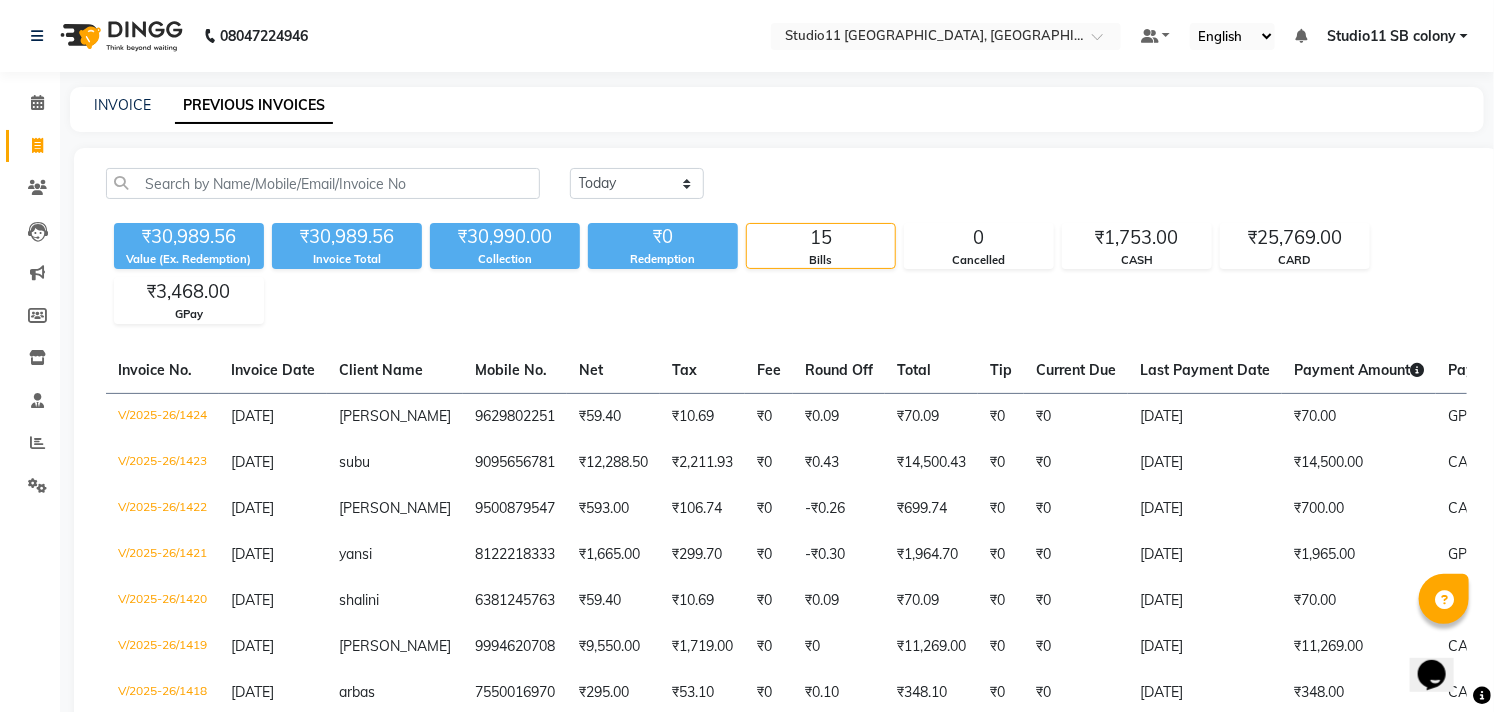 click on "INVOICE" 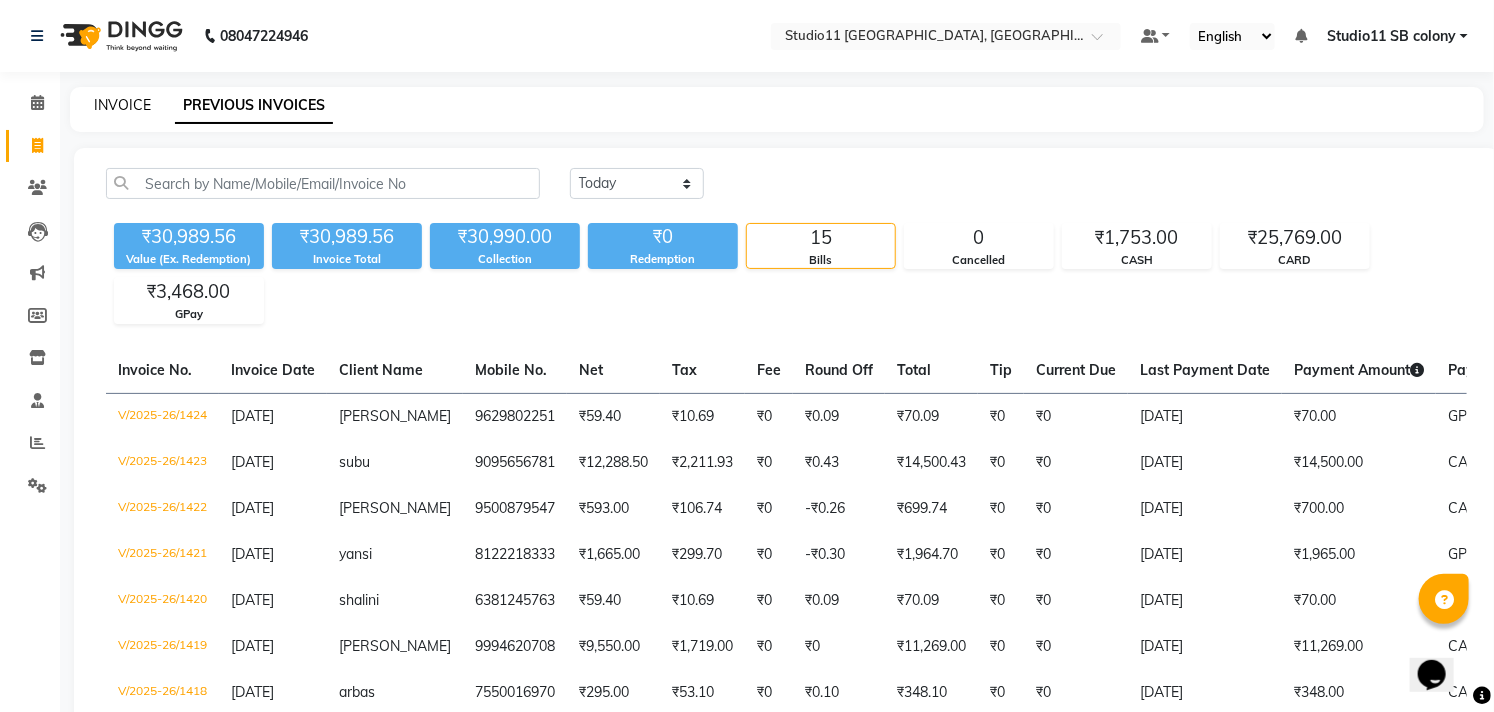 click on "INVOICE" 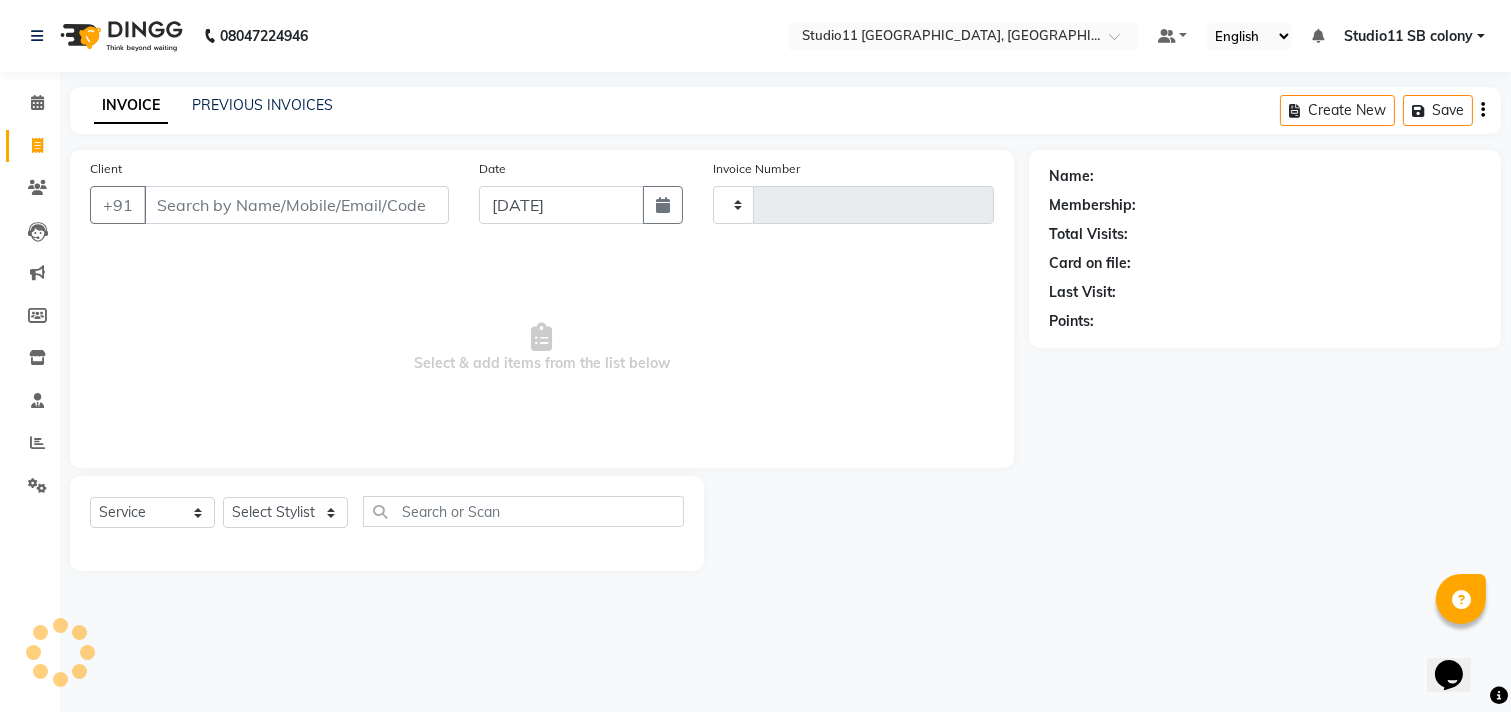 type on "1425" 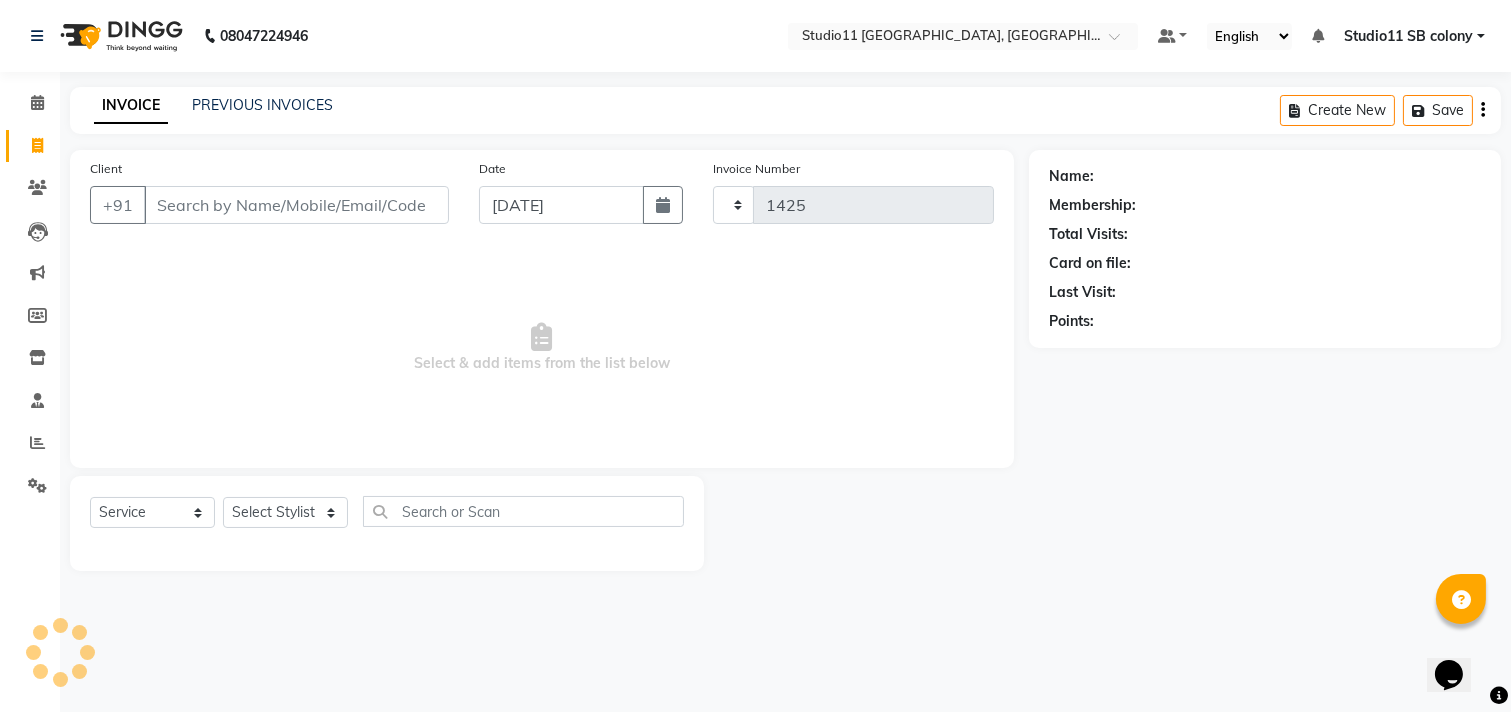 select on "7717" 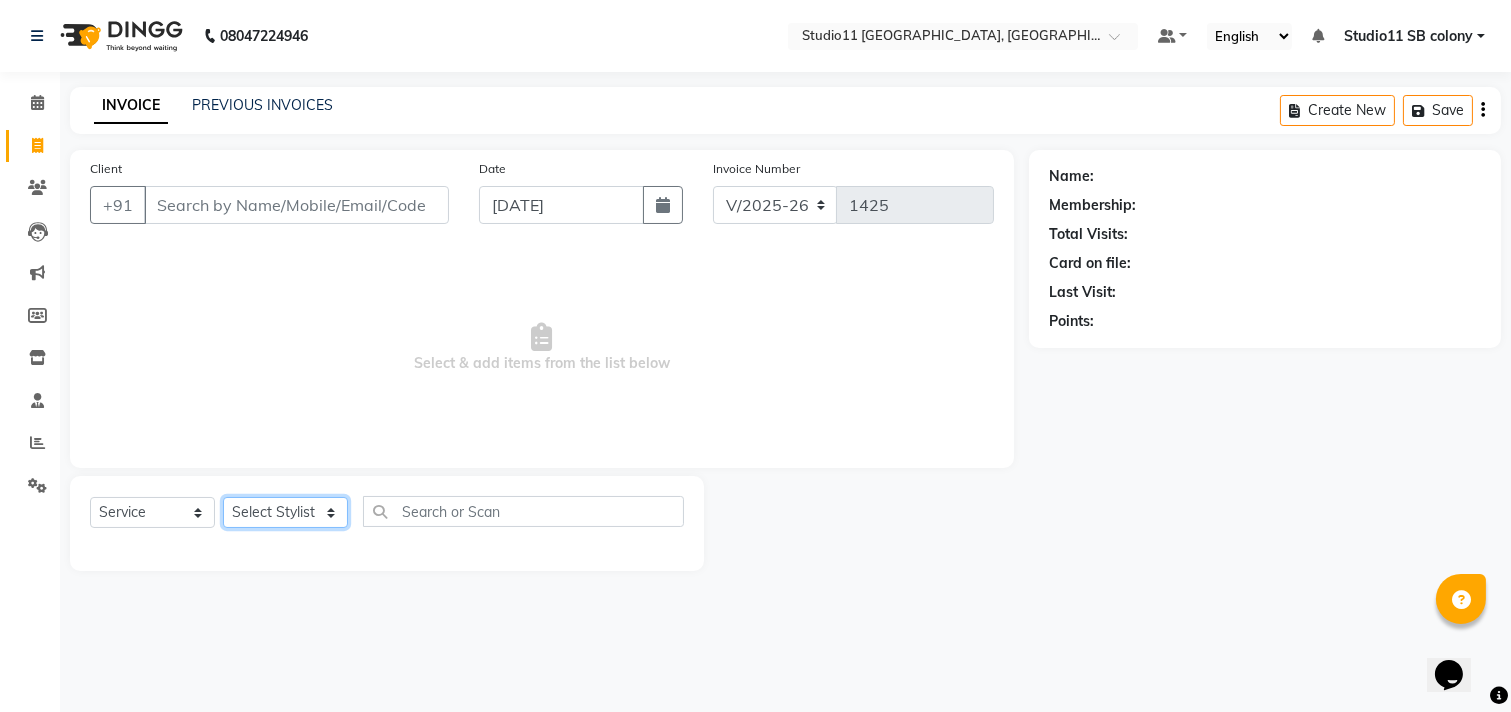 click on "Select Stylist [PERSON_NAME] Dani [PERSON_NAME] Josna kaif [PERSON_NAME] [PERSON_NAME] [PERSON_NAME] Studio11 SB colony Tahir tamil" 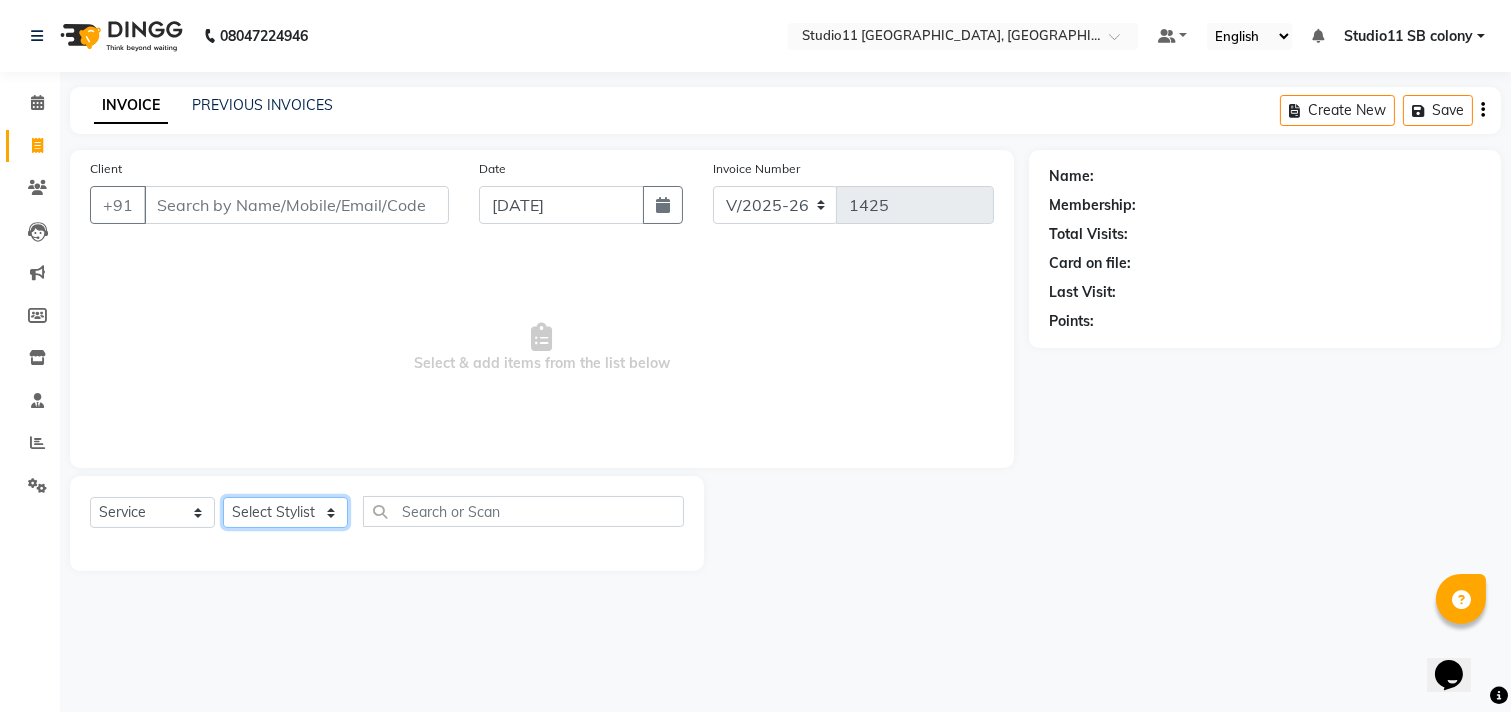 select on "69575" 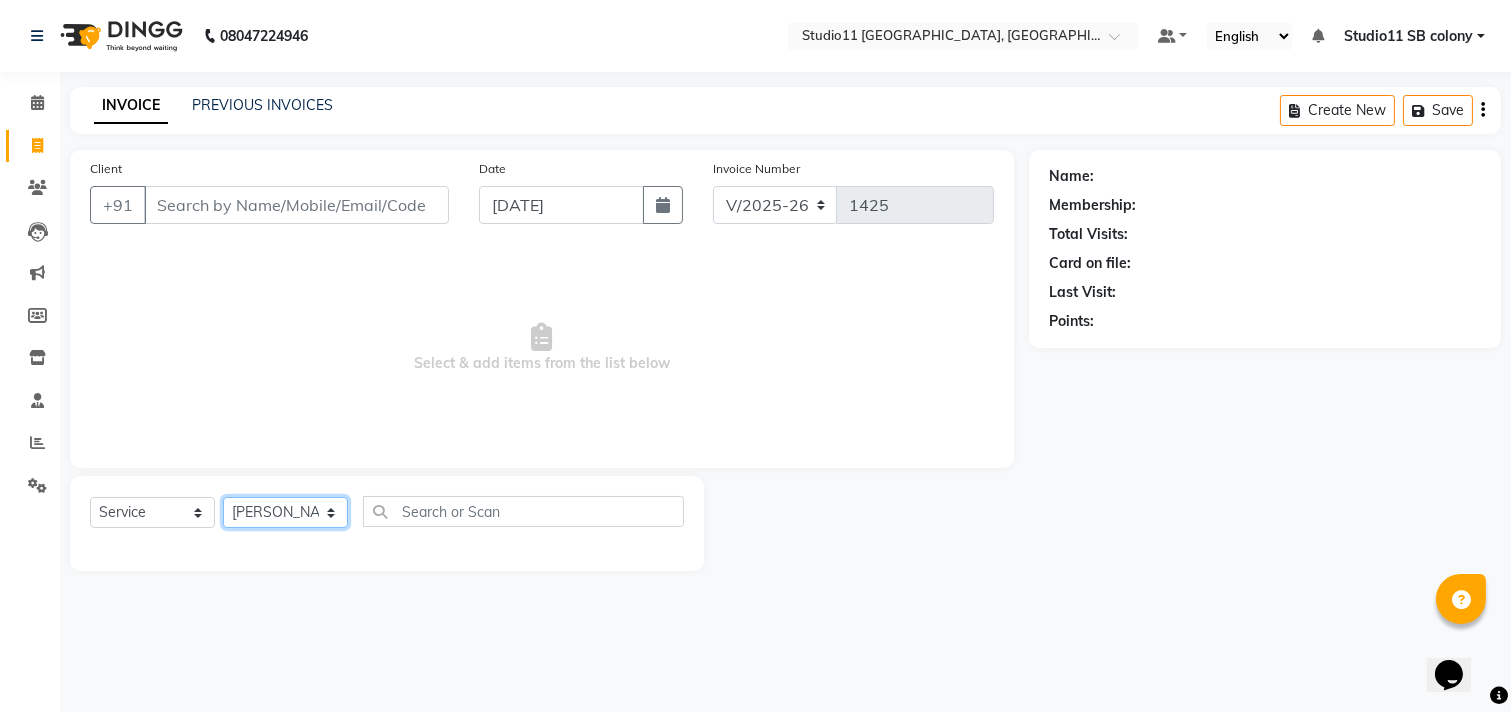click on "Select Stylist [PERSON_NAME] Dani [PERSON_NAME] Josna kaif [PERSON_NAME] [PERSON_NAME] [PERSON_NAME] Studio11 SB colony Tahir tamil" 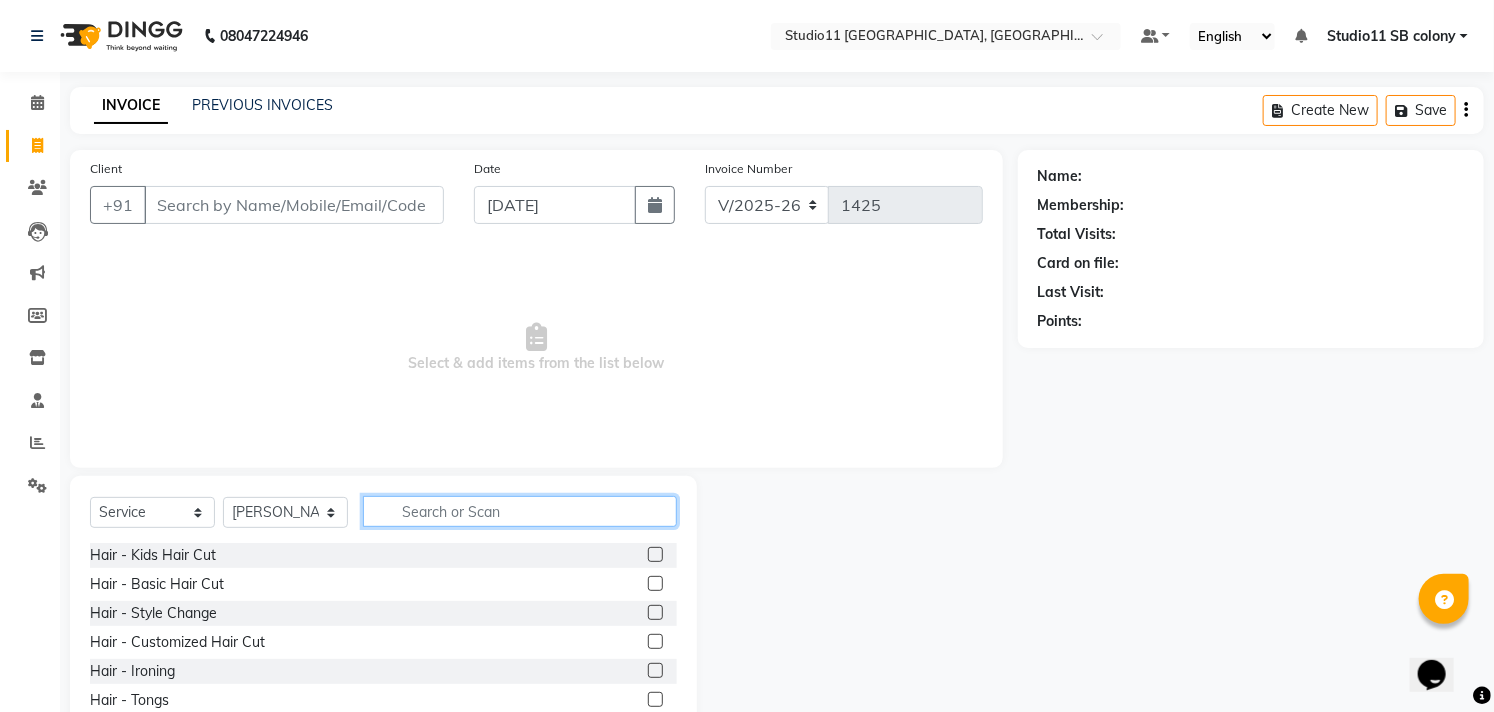 click 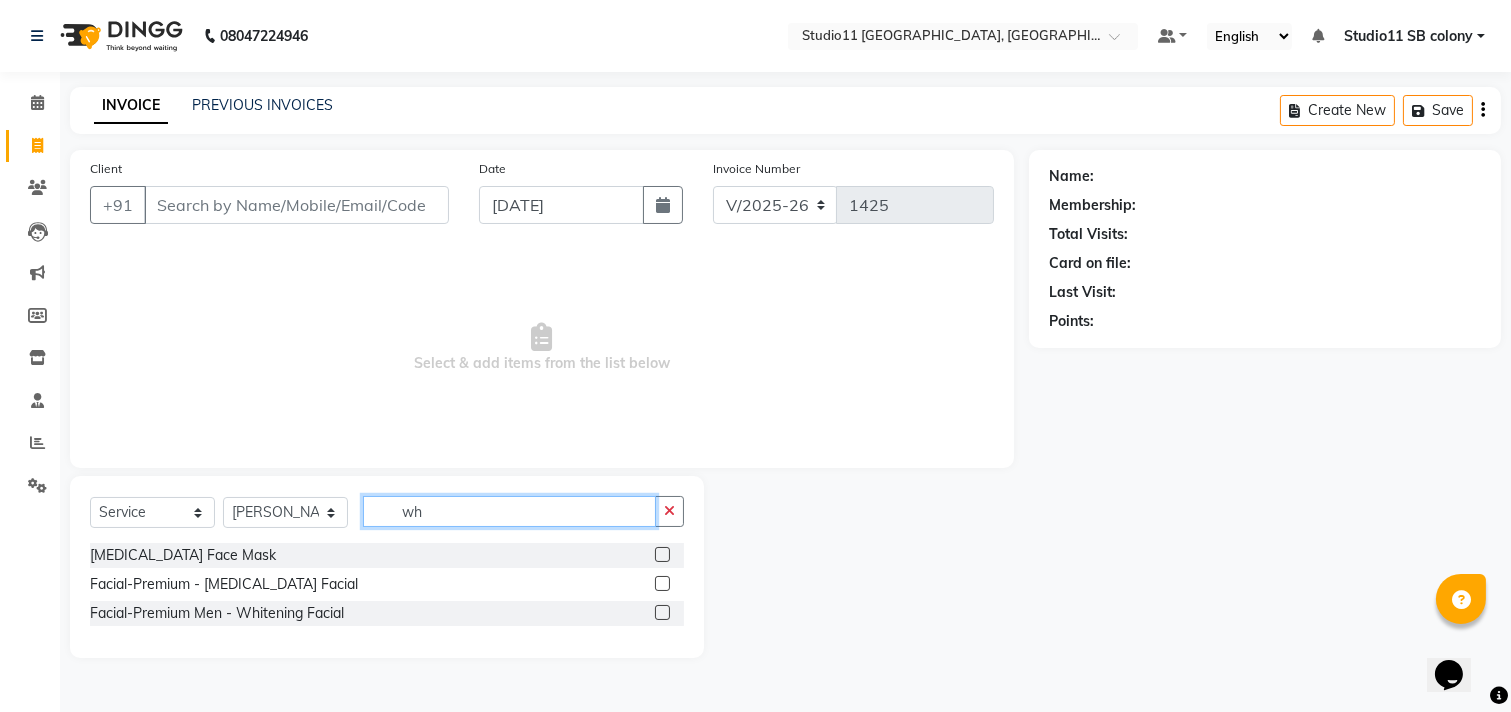 type on "wh" 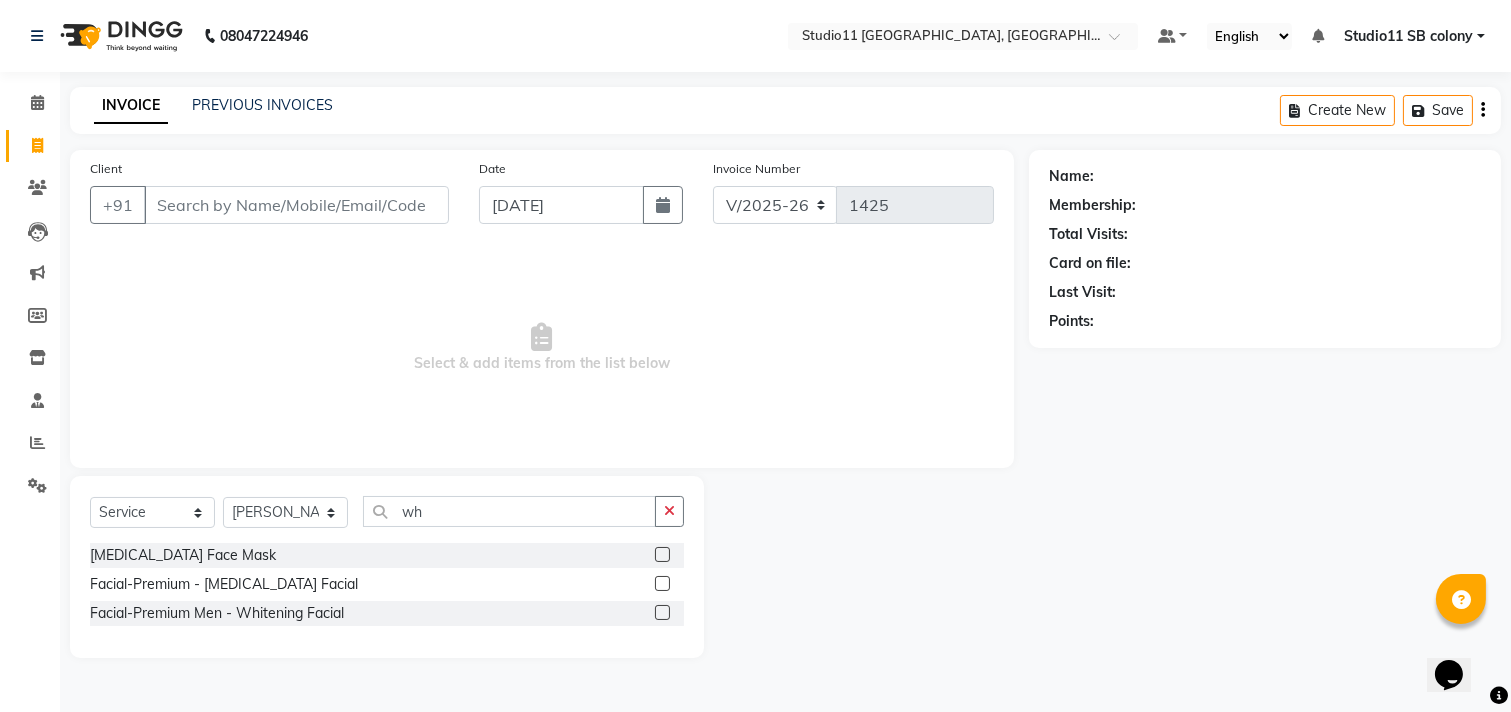 click 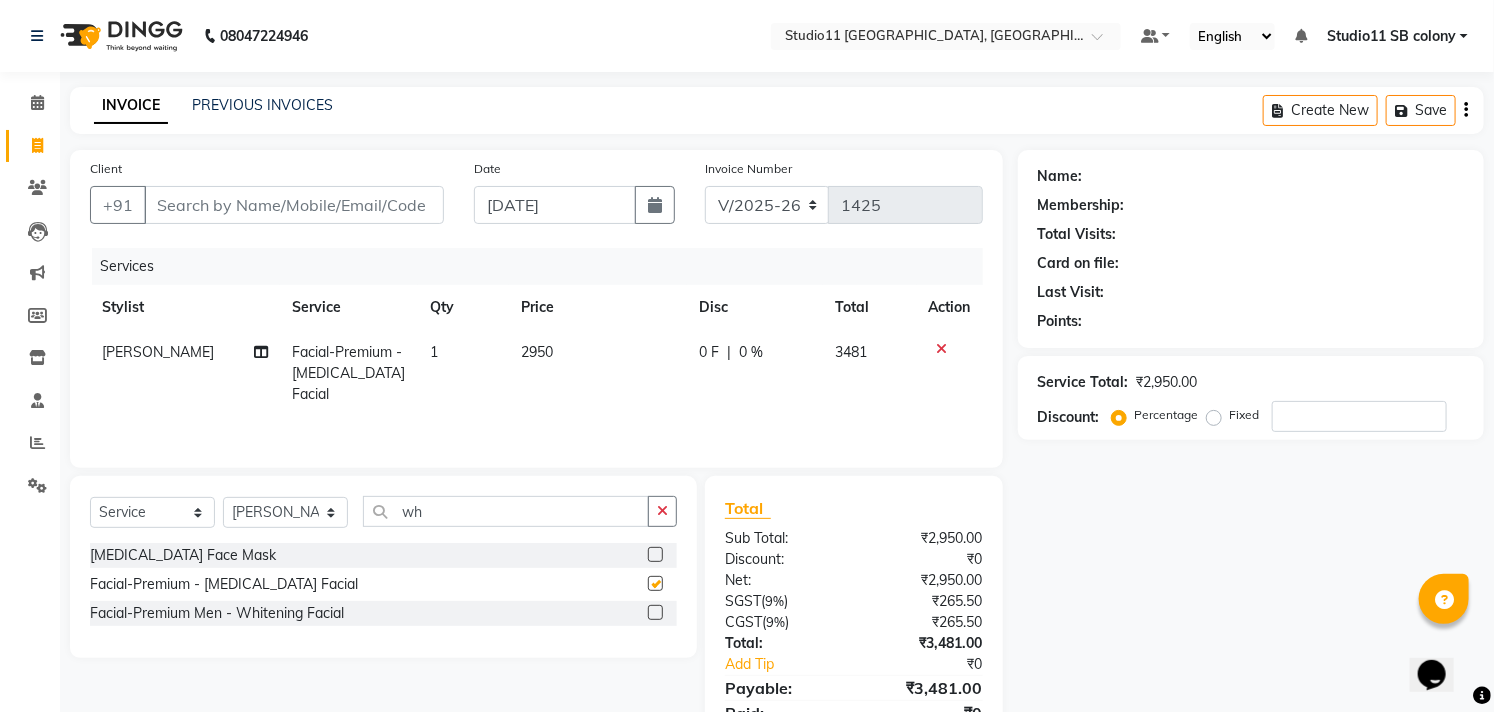 checkbox on "false" 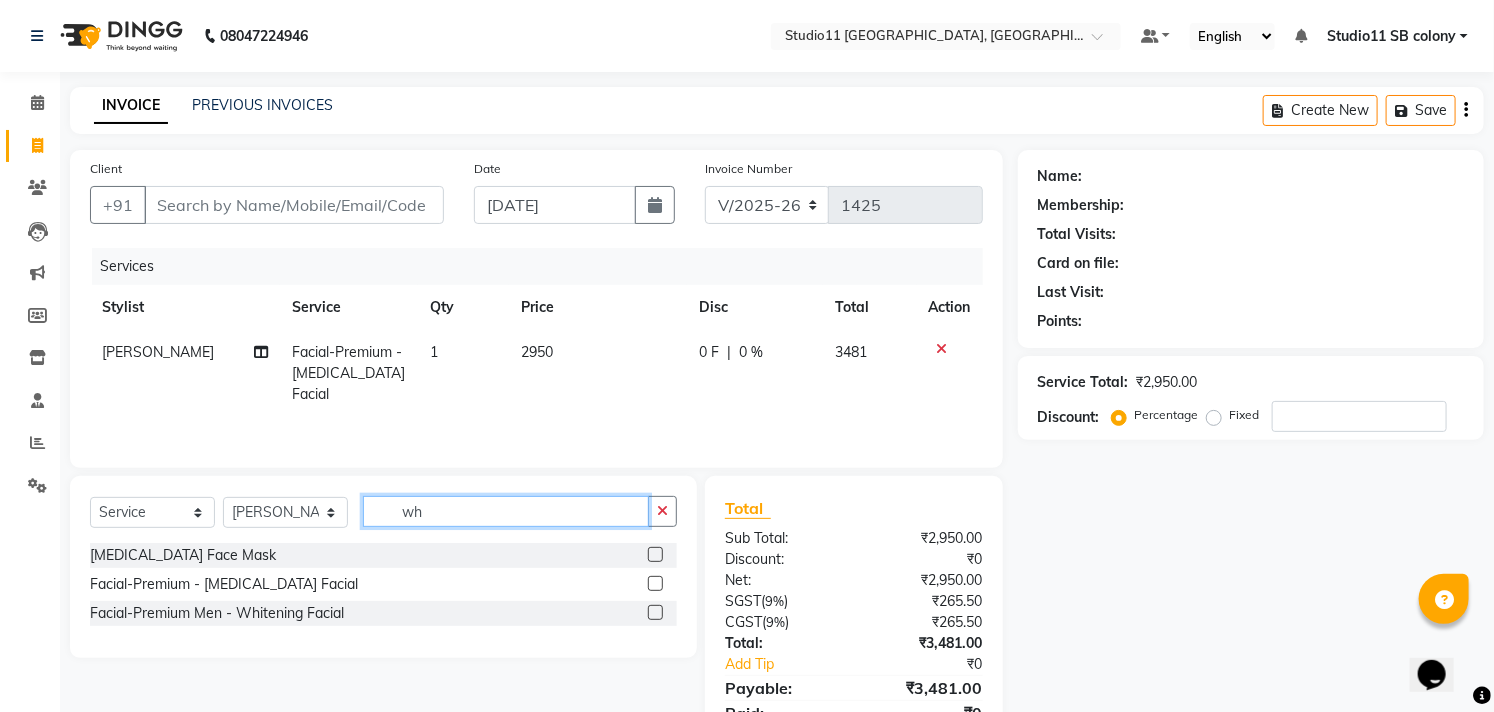 click on "wh" 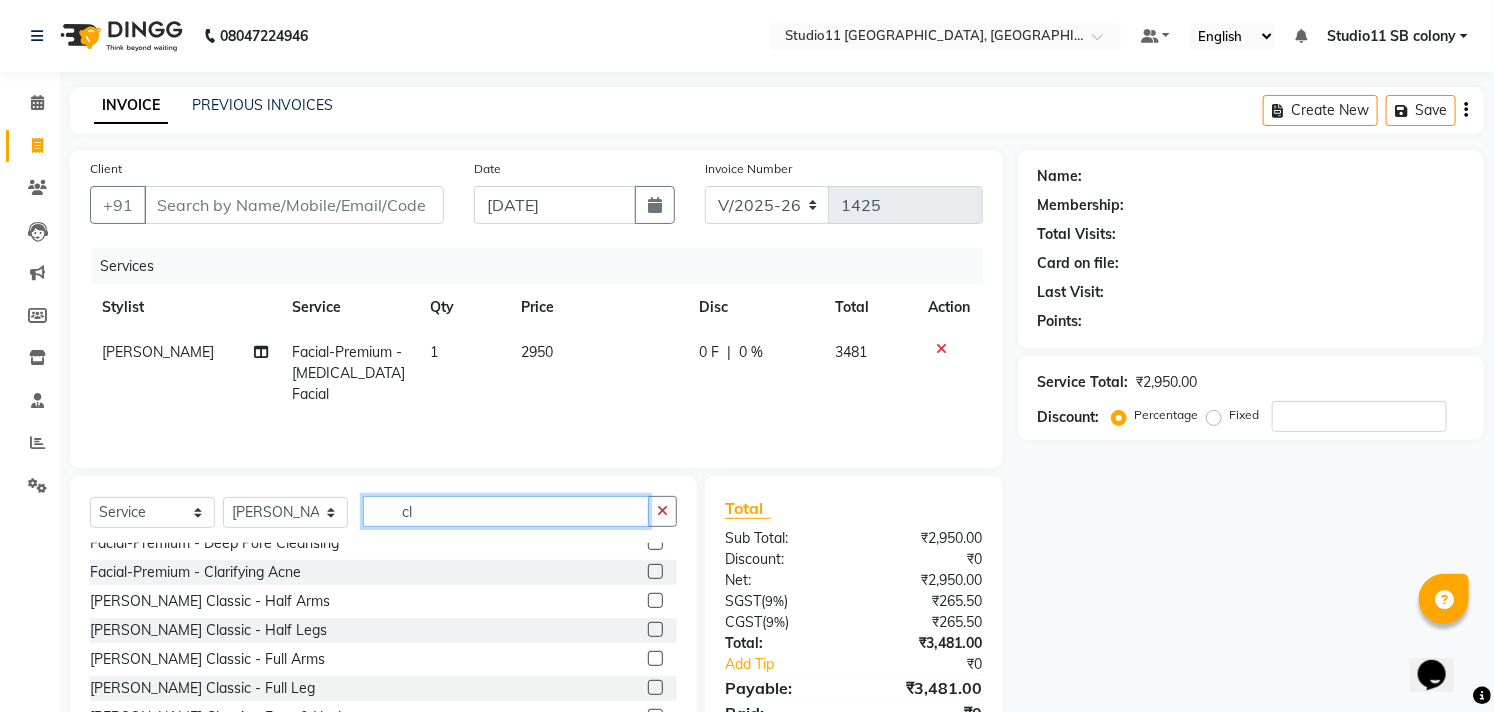 scroll, scrollTop: 302, scrollLeft: 0, axis: vertical 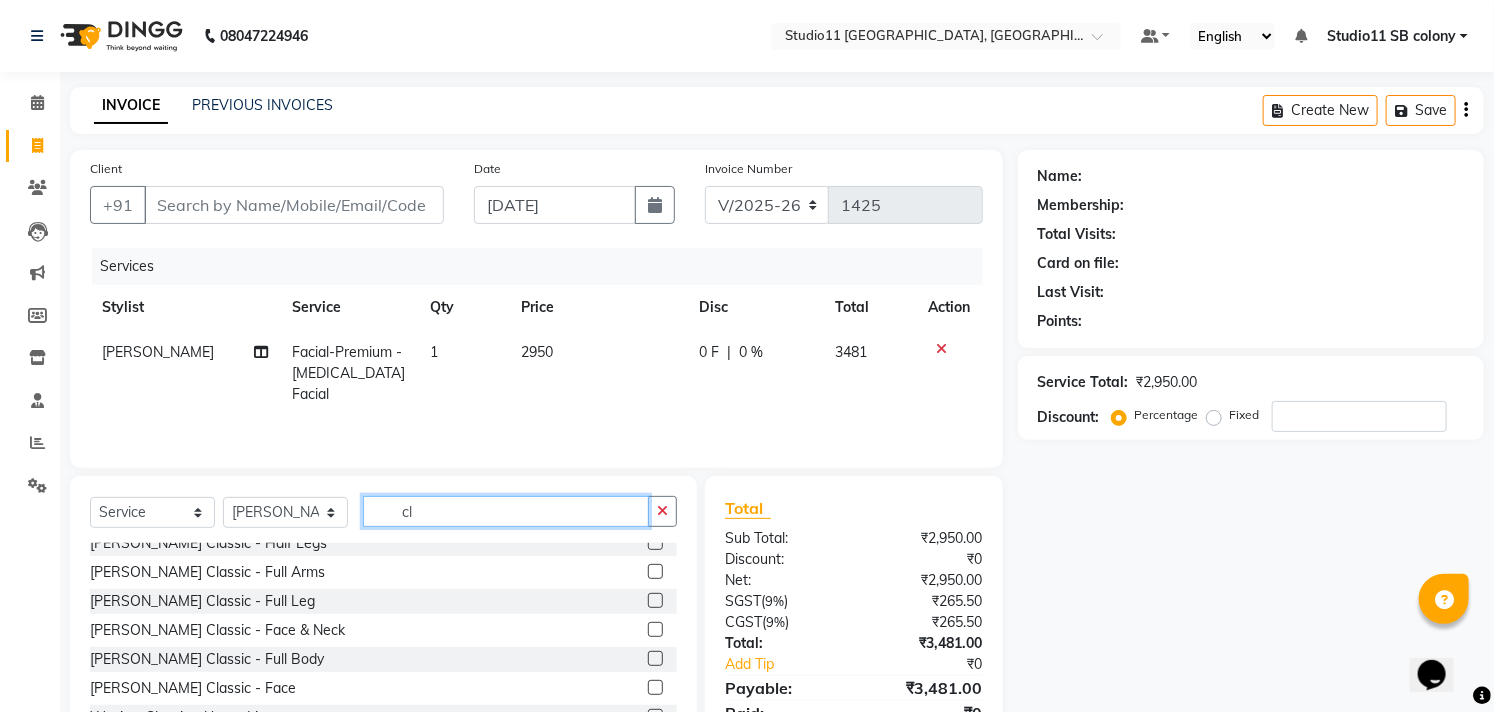 type on "cl" 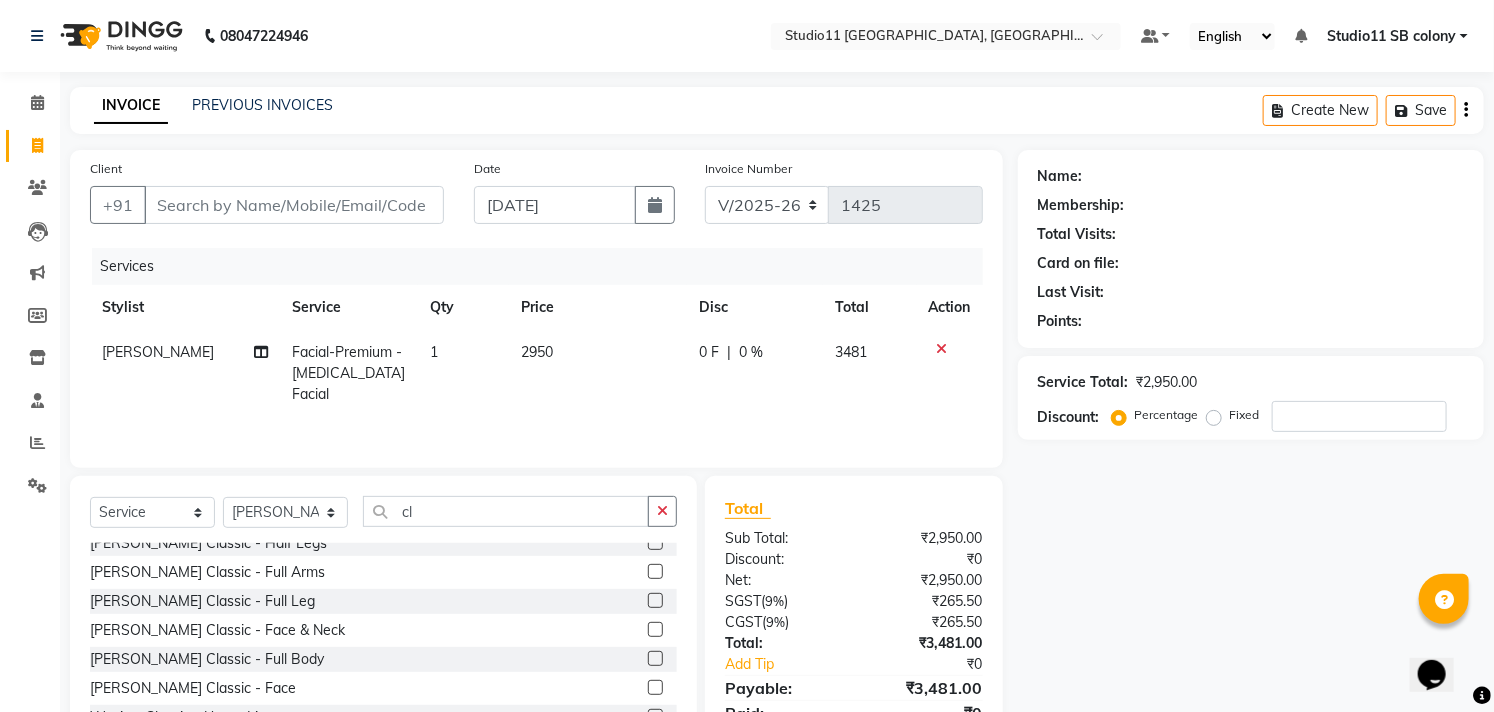 click 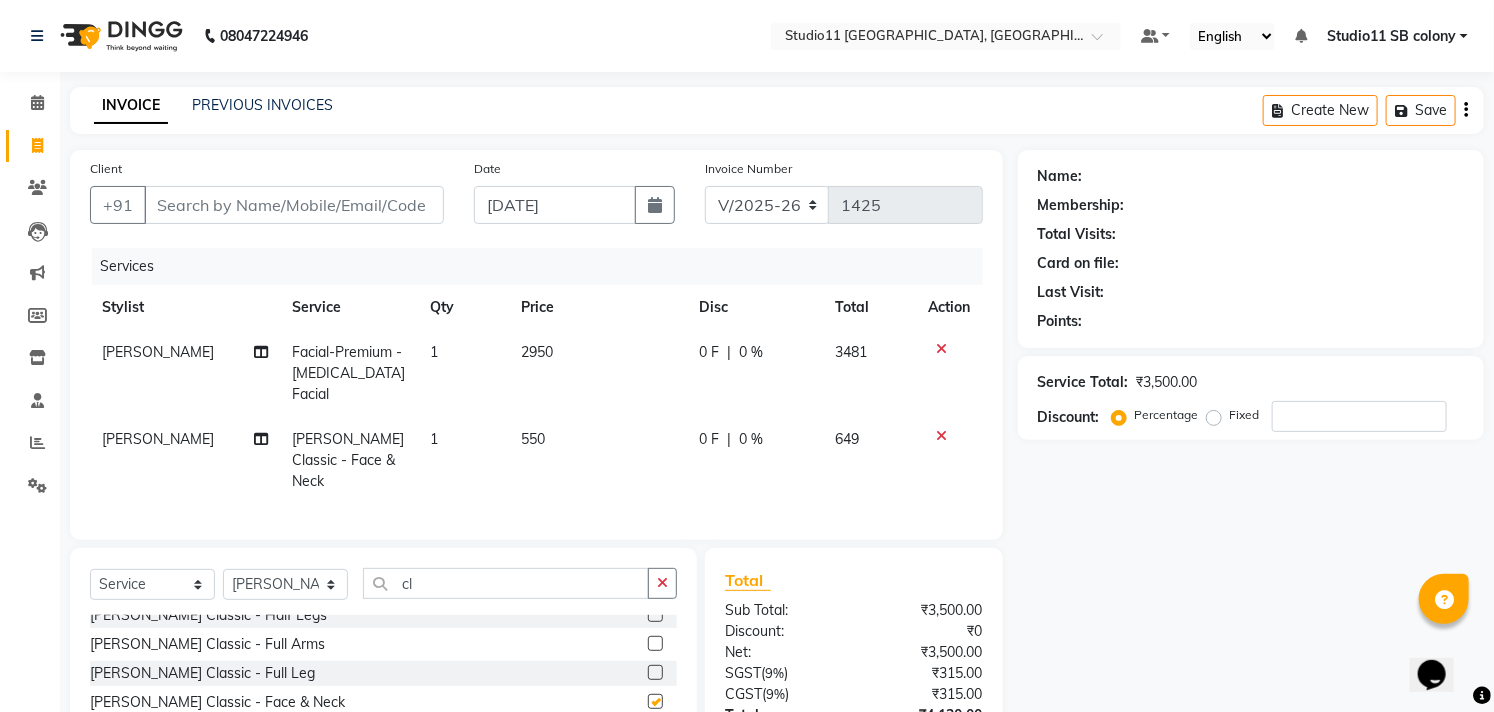 checkbox on "false" 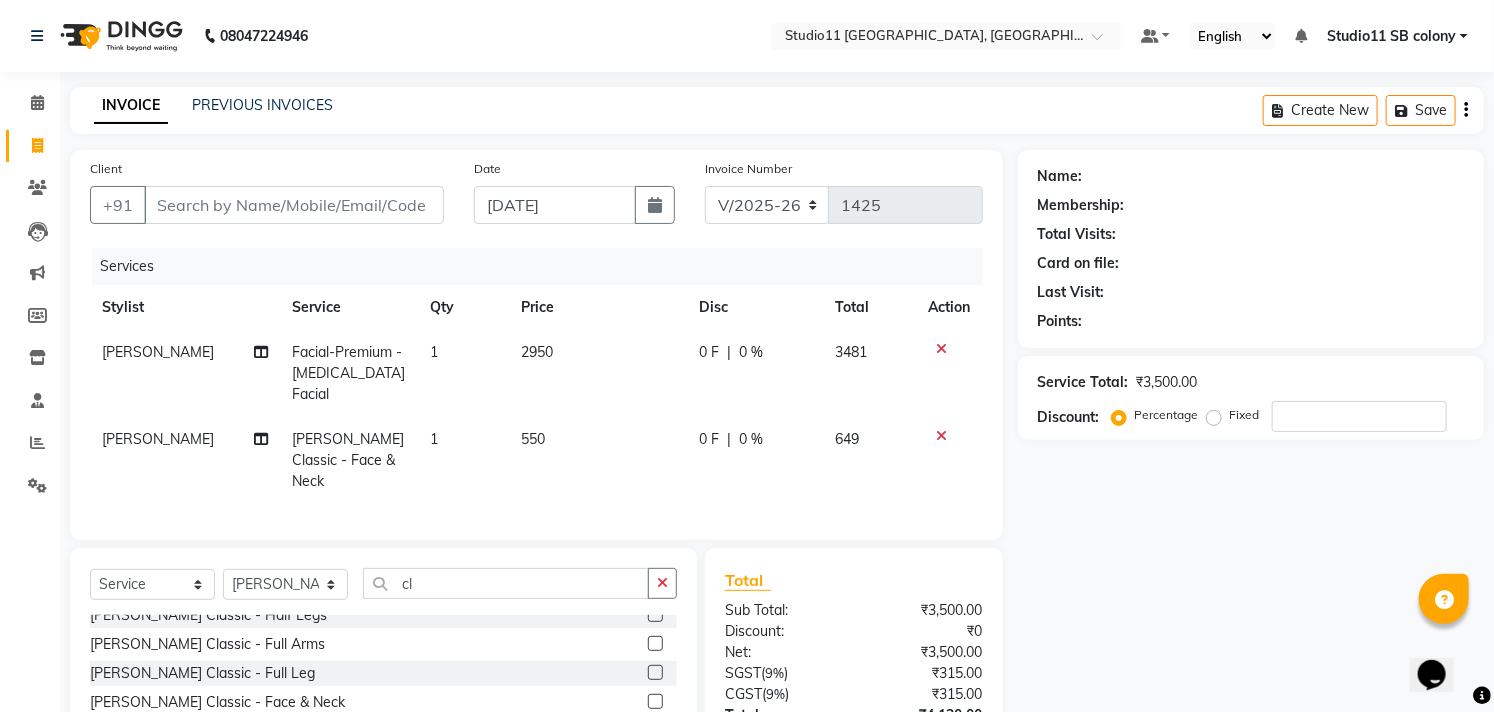 drag, startPoint x: 524, startPoint y: 421, endPoint x: 545, endPoint y: 423, distance: 21.095022 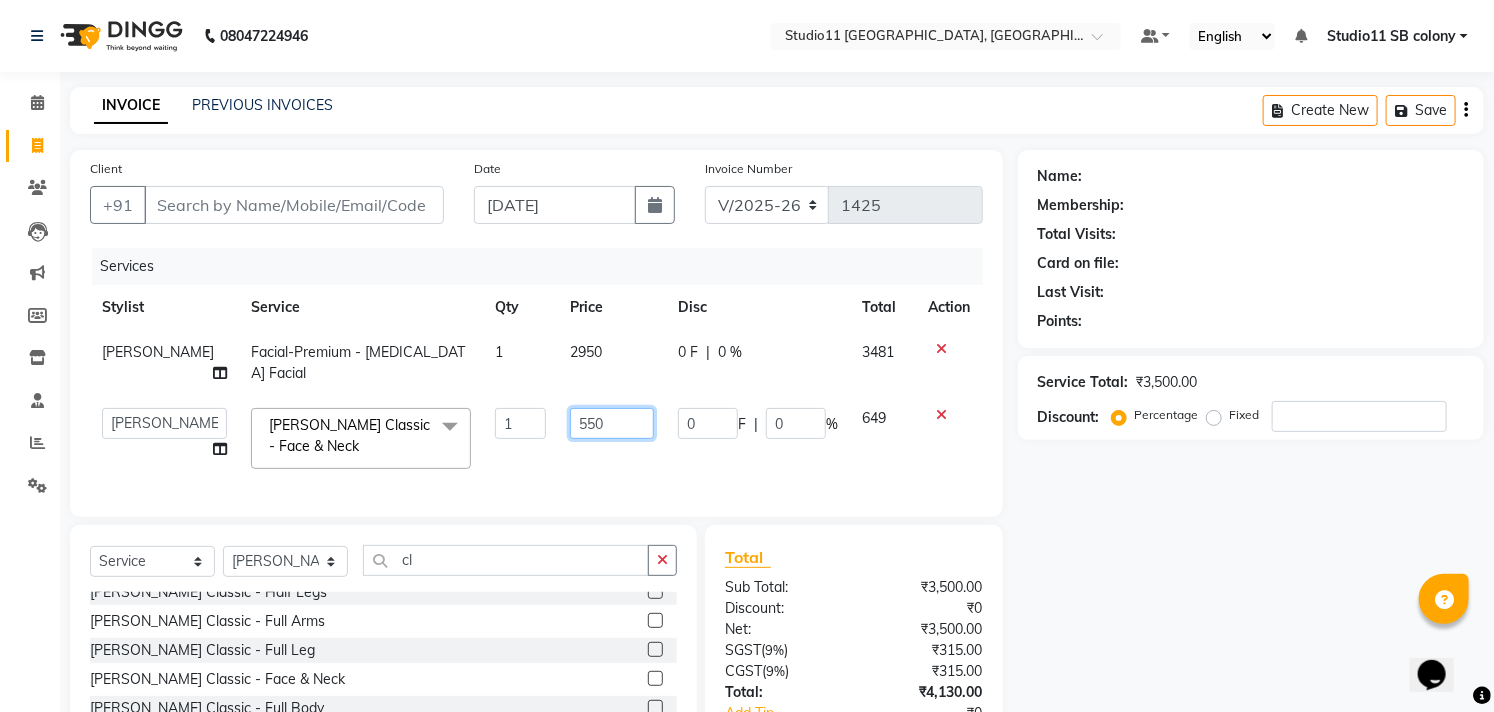 click on "550" 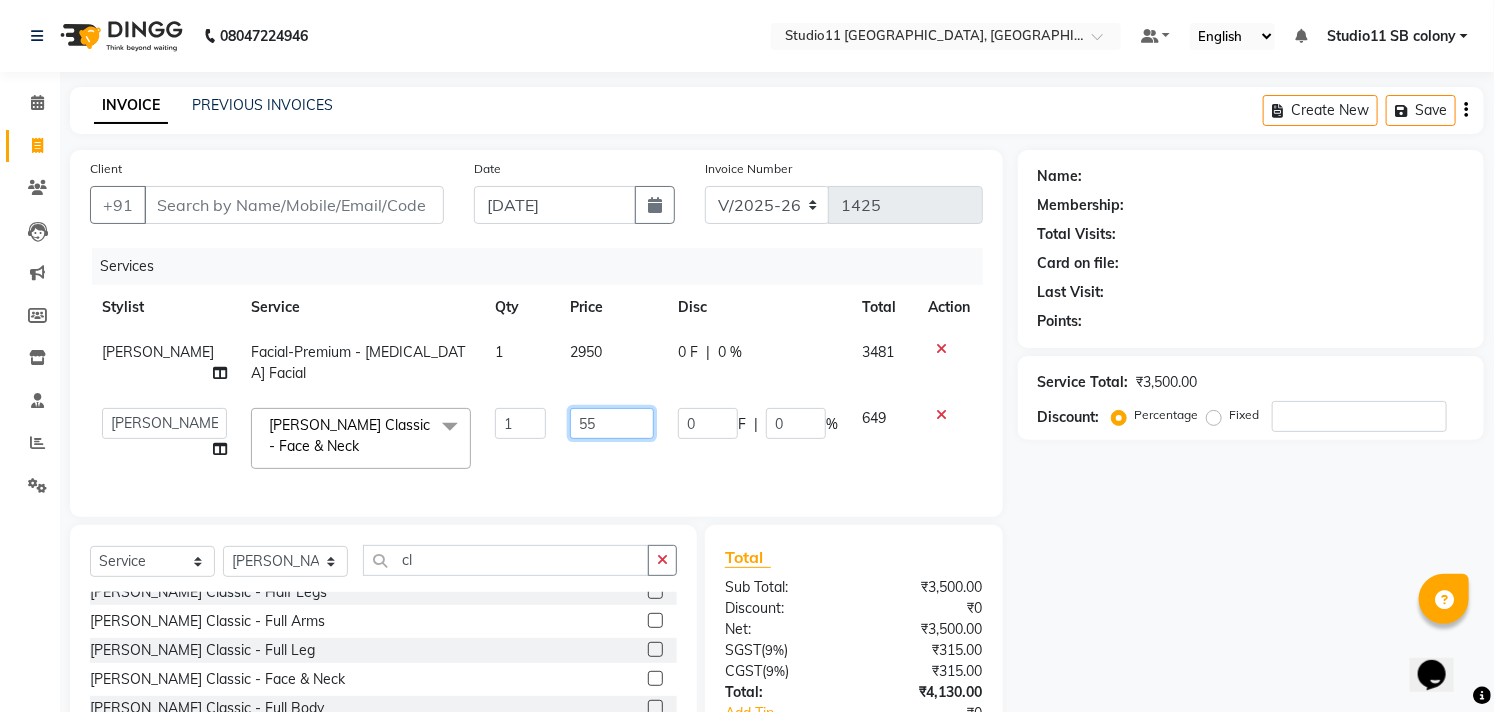 type on "5" 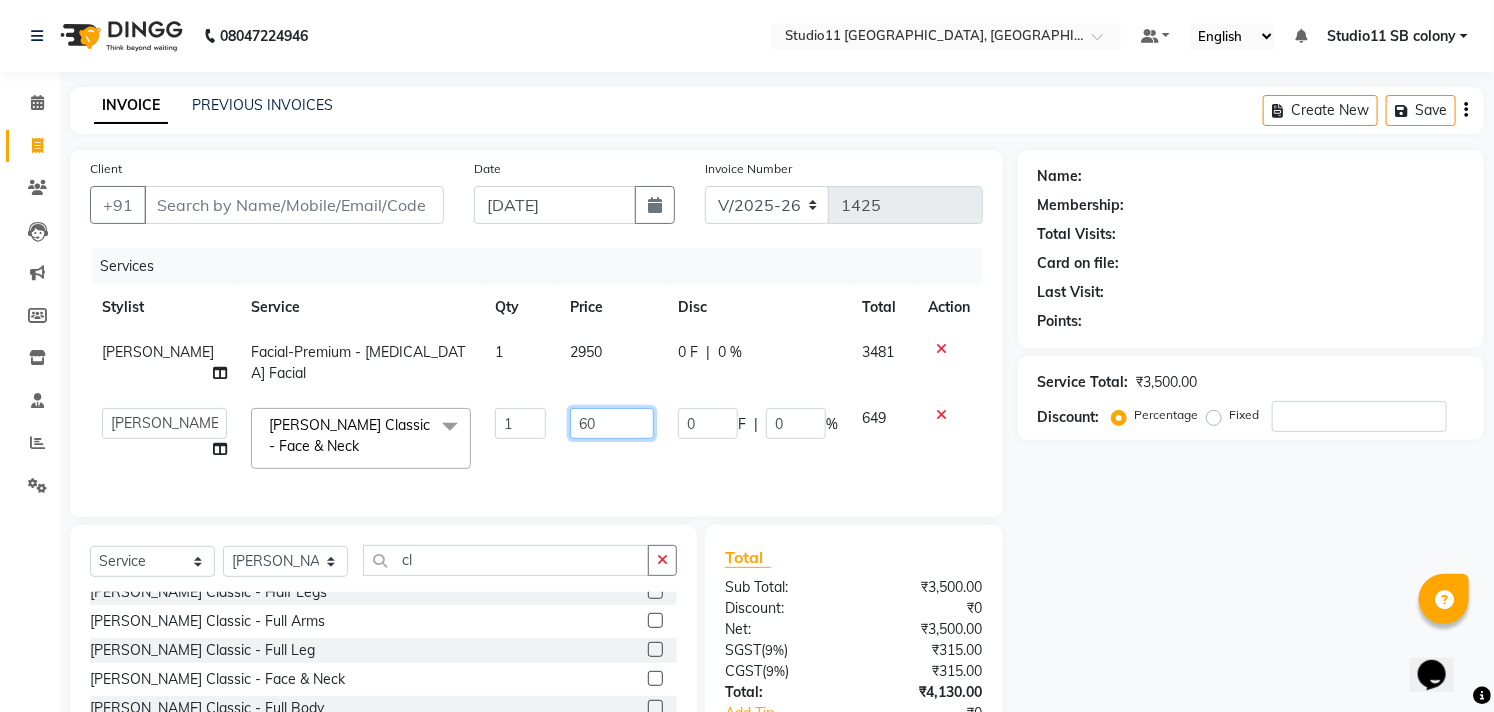 type on "600" 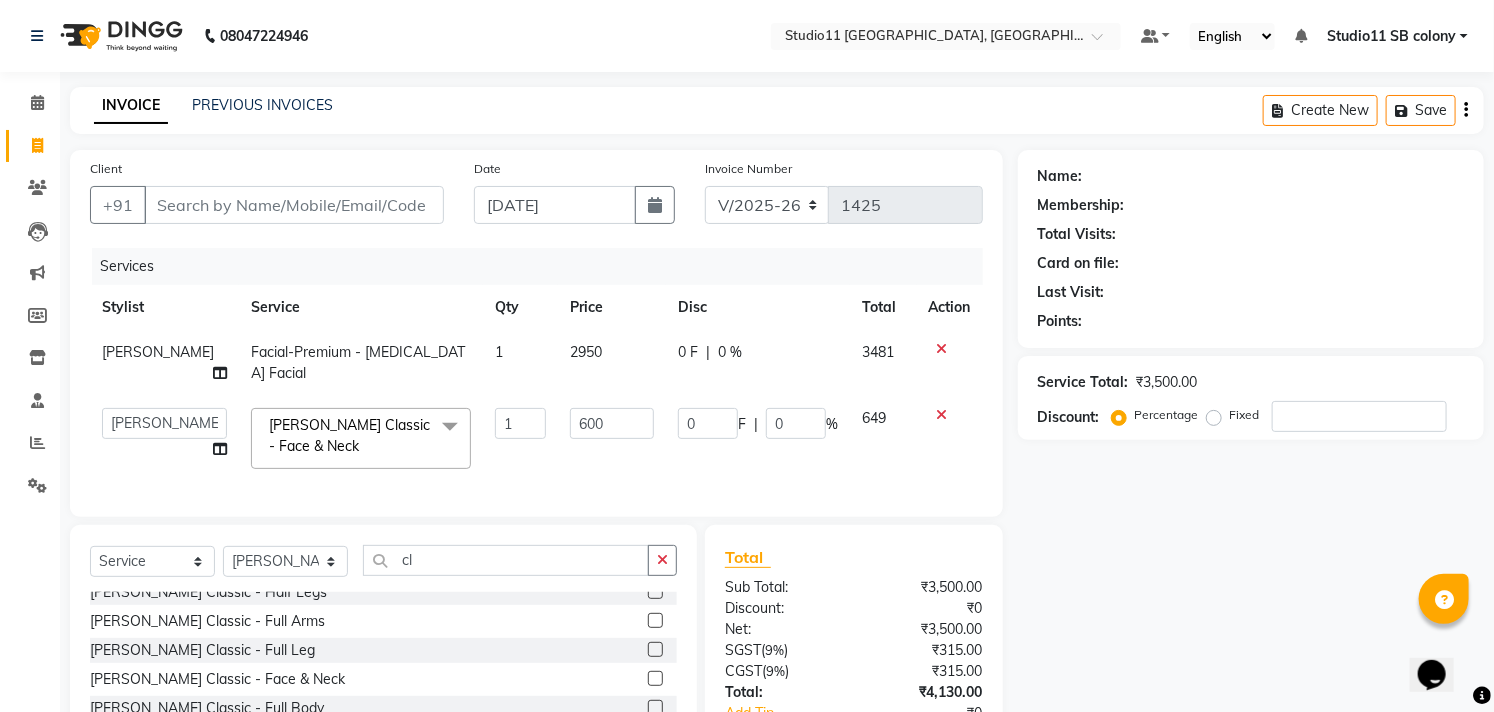 click on "Services Stylist Service Qty Price Disc Total Action [PERSON_NAME] Facial-Premium - [MEDICAL_DATA] Facial 1 2950 0 F | 0 % 3481  [PERSON_NAME]   Dani   [PERSON_NAME]   Josna   kaif   [PERSON_NAME]   [PERSON_NAME]   [PERSON_NAME]   Studio11 SB colony   Tahir   tamil  [PERSON_NAME] Classic - Face & Neck  x Hair - Kids Hair Cut Hair - Basic Hair Cut Hair - Style Change Hair - Customized Hair Cut Hair - Ironing Hair - Tongs Hair - Roller Sets Hair Advance - Hair Do-Basic Hair Advance - Hair -Up Do Hair Technical - Straightening Hair Technical - Smoothening Hair Technical - Rebonding Hair Technical - Keratin Hair Technical - Kera Smooth Colouring - Root Touch Up([MEDICAL_DATA]) Colouring - Root Touch Up([MEDICAL_DATA] Free) Colouring - Global Color([MEDICAL_DATA]) Colouring - Global Color([MEDICAL_DATA] Free) Fashion Colour - Global [MEDICAL_DATA] Fashion Colour - Global [MEDICAL_DATA] Free Fashion Colour - Fashion Streaks(Min 3 Streaks) Fashion Colour - Highlights Half Fashion Colour - Highlights Full Wash&Blowdry - Blowdry Wash&Blowdry - Blowdry & Hair Wash Hair Spa - Repairing Hair Spa 1" 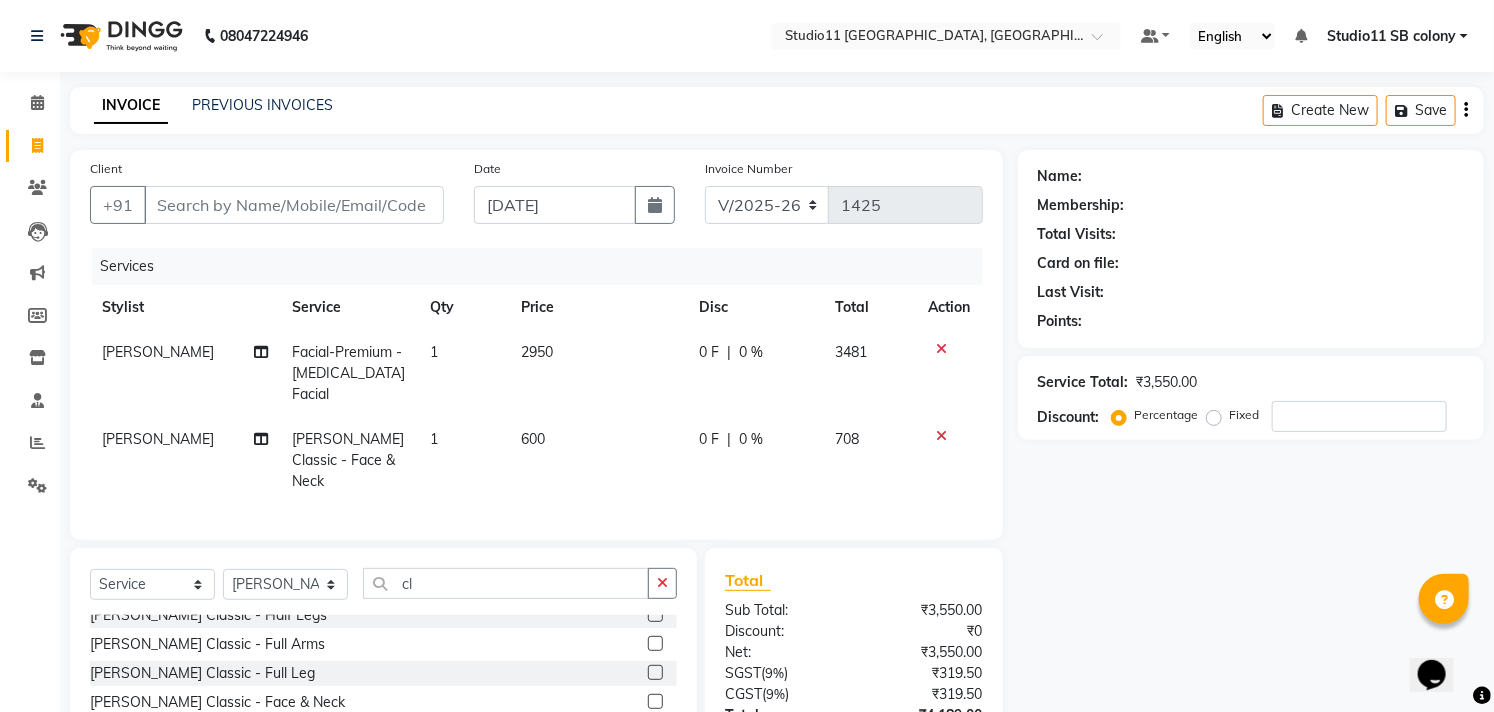 click on "Name: Membership: Total Visits: Card on file: Last Visit:  Points:  Service Total:  ₹3,550.00  Discount:  Percentage   Fixed" 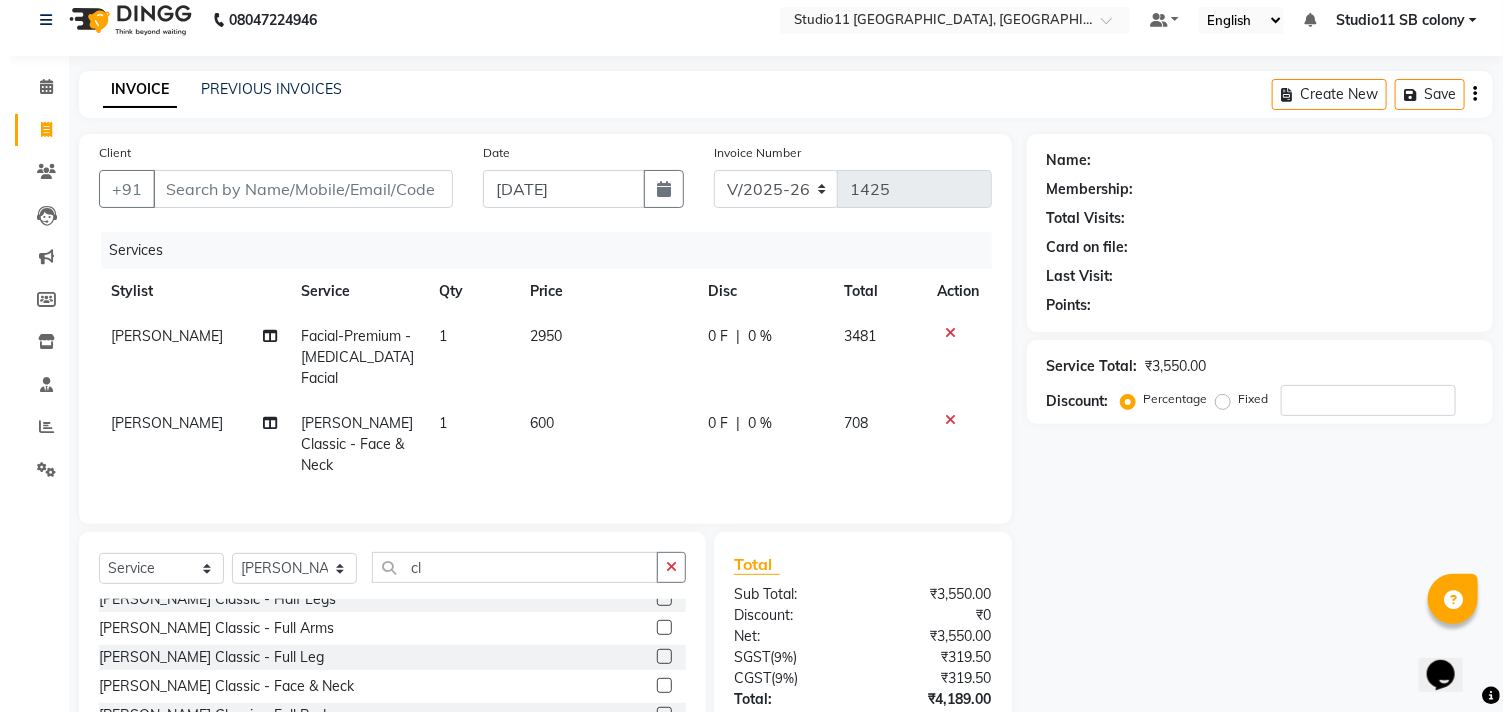 scroll, scrollTop: 0, scrollLeft: 0, axis: both 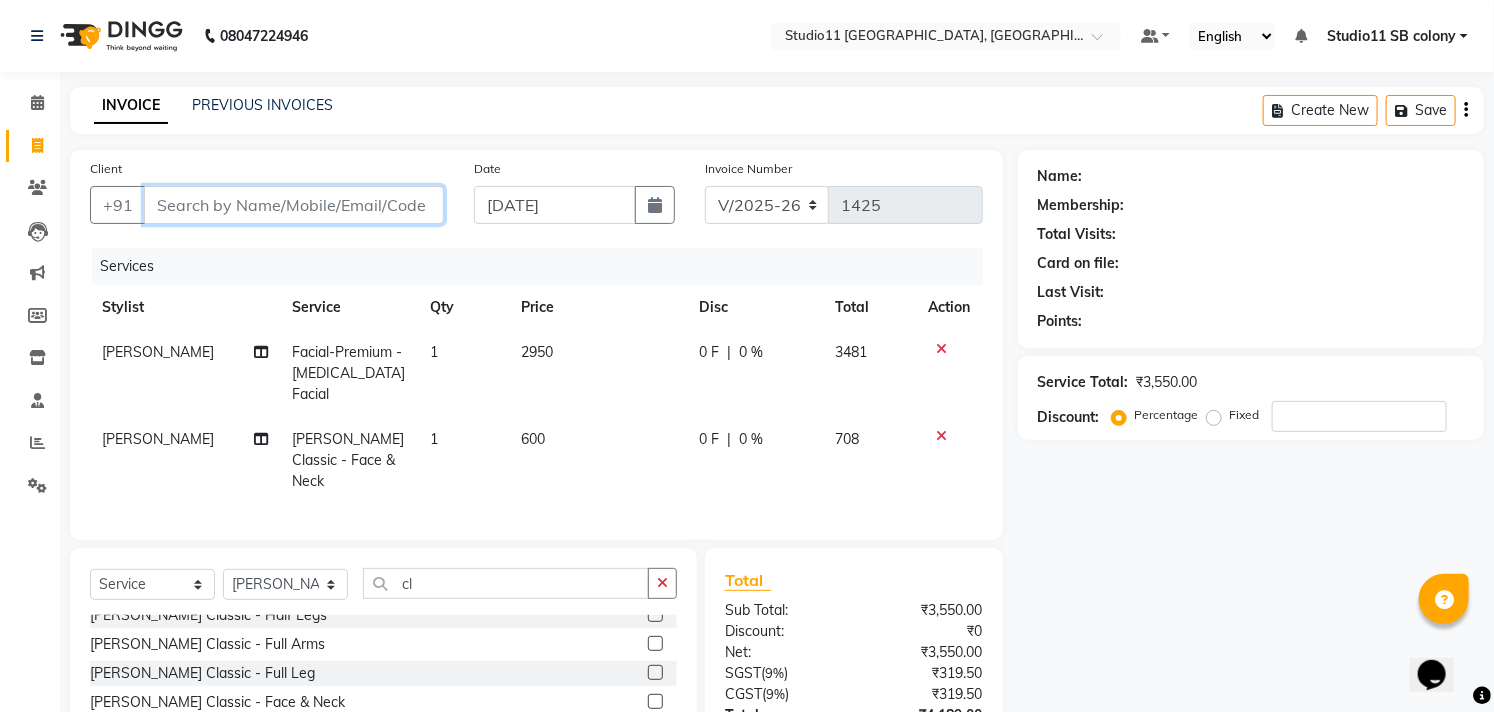 click on "Client" at bounding box center (294, 205) 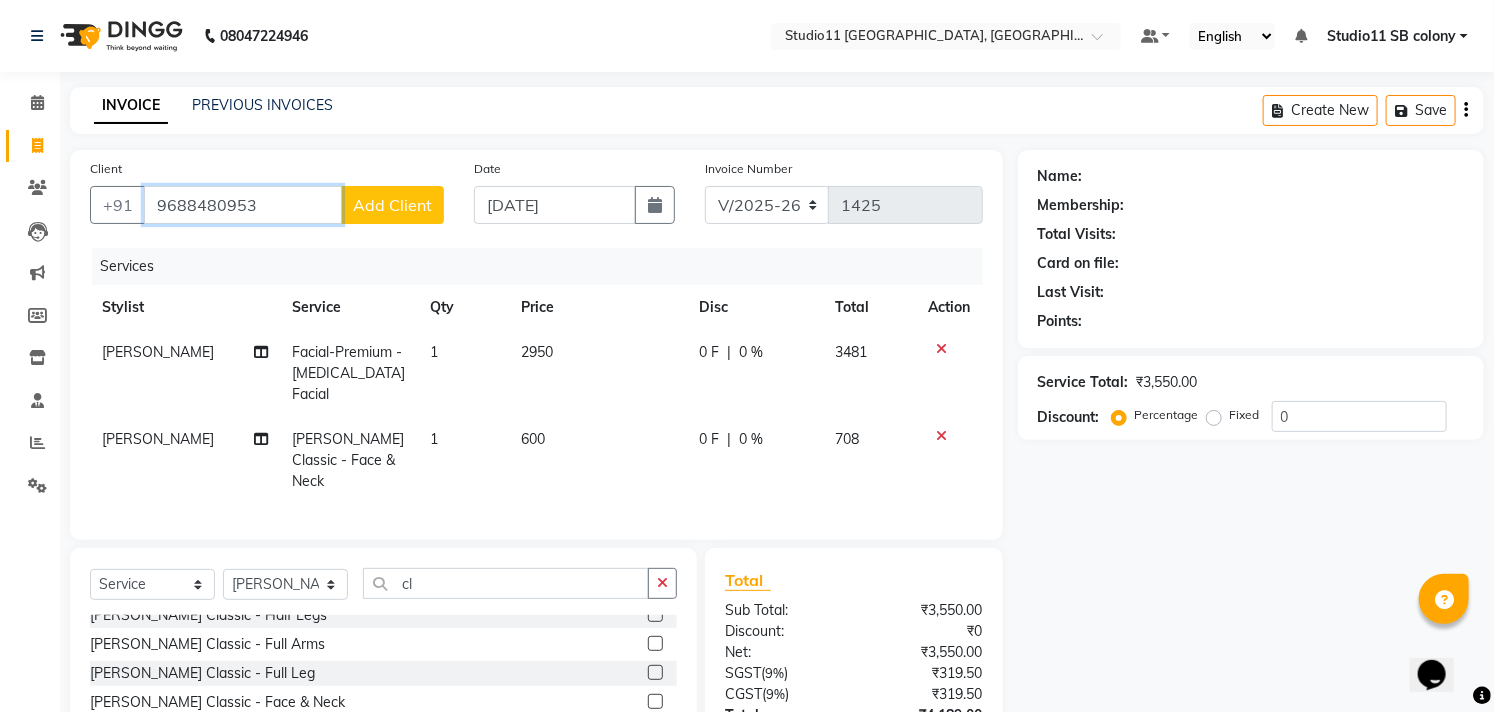 type on "9688480953" 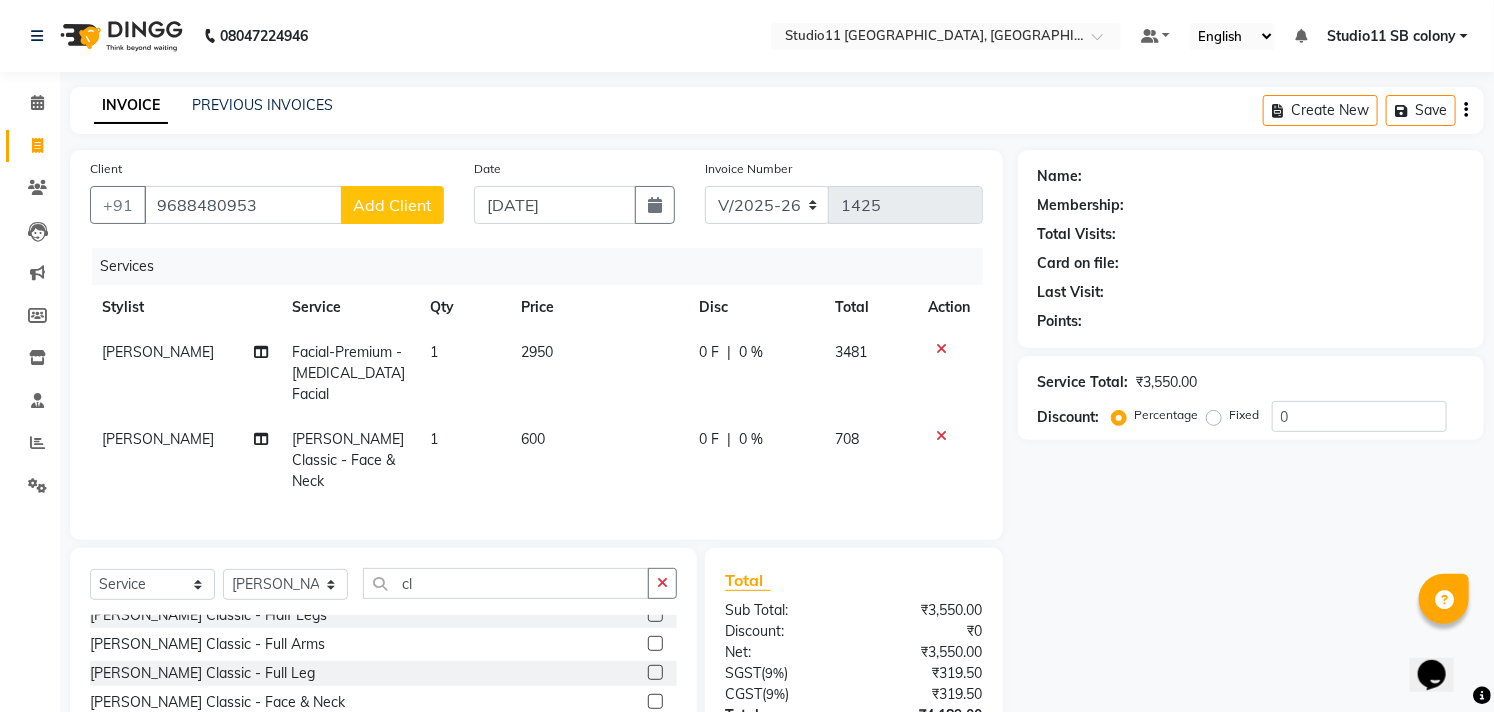 click on "Add Client" 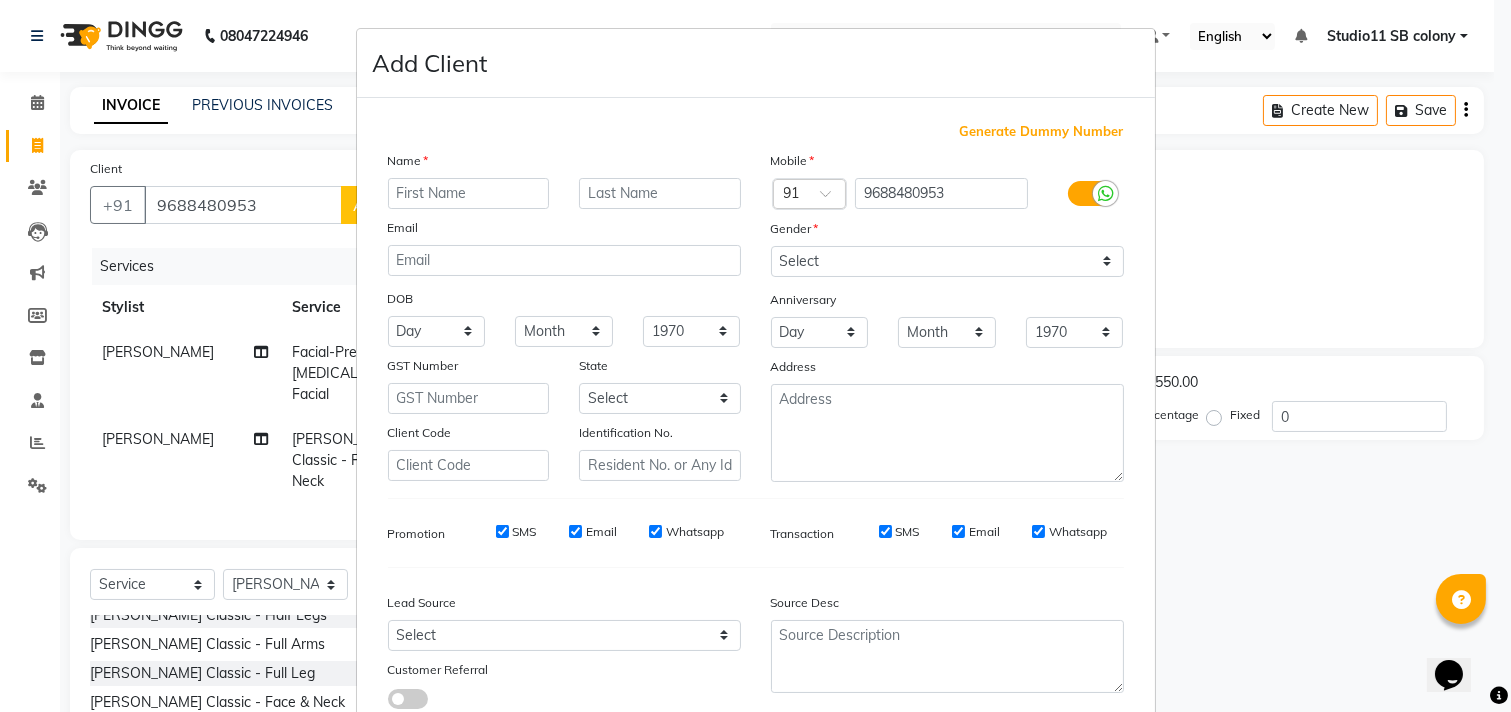 click at bounding box center (469, 193) 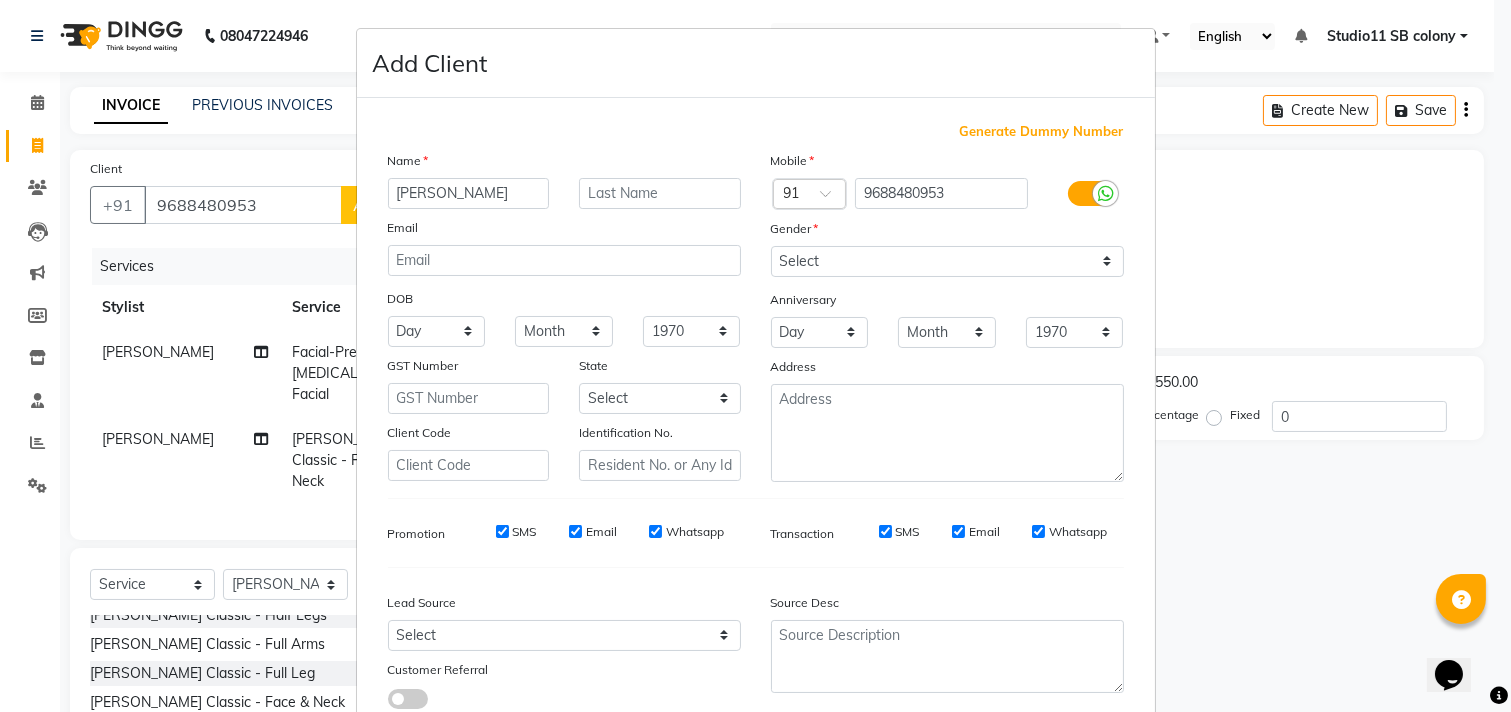 type on "[PERSON_NAME]" 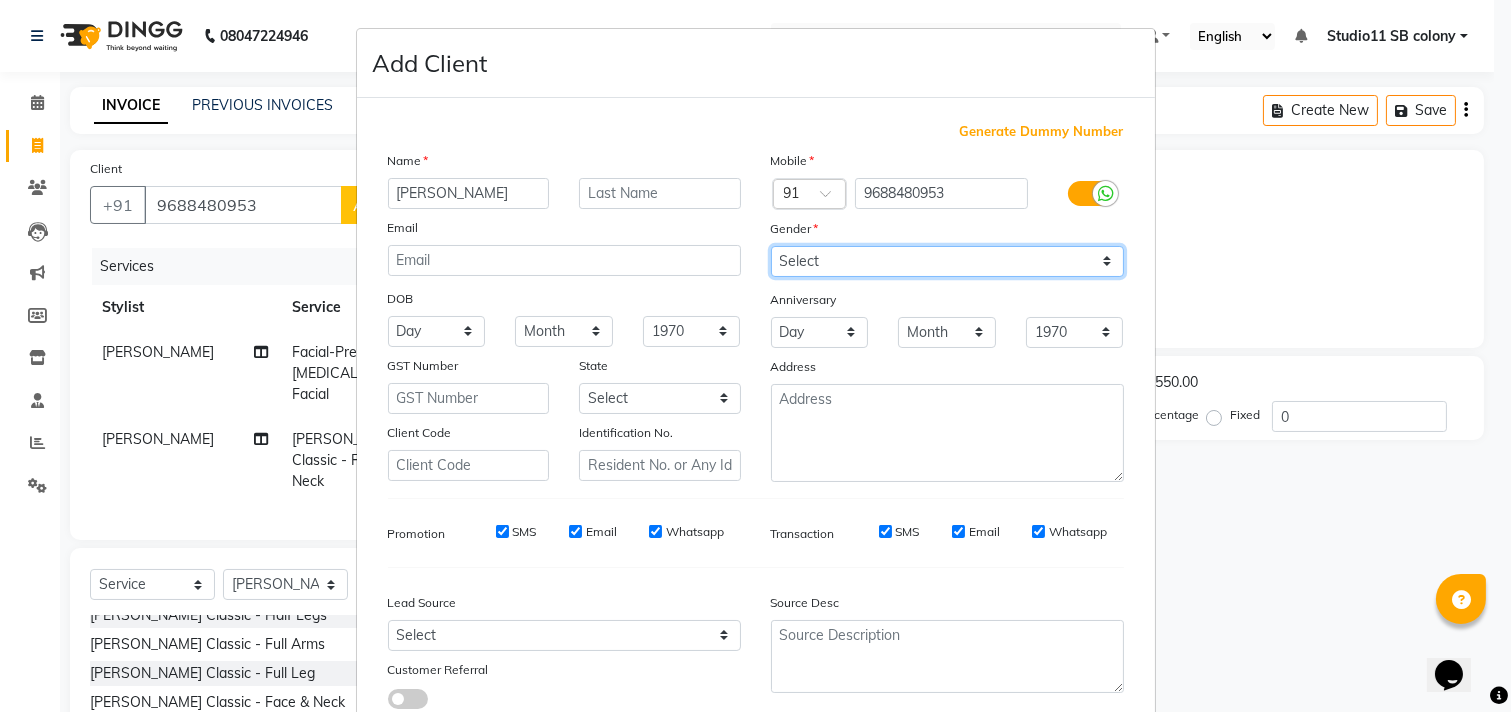 click on "Select [DEMOGRAPHIC_DATA] [DEMOGRAPHIC_DATA] Other Prefer Not To Say" at bounding box center [947, 261] 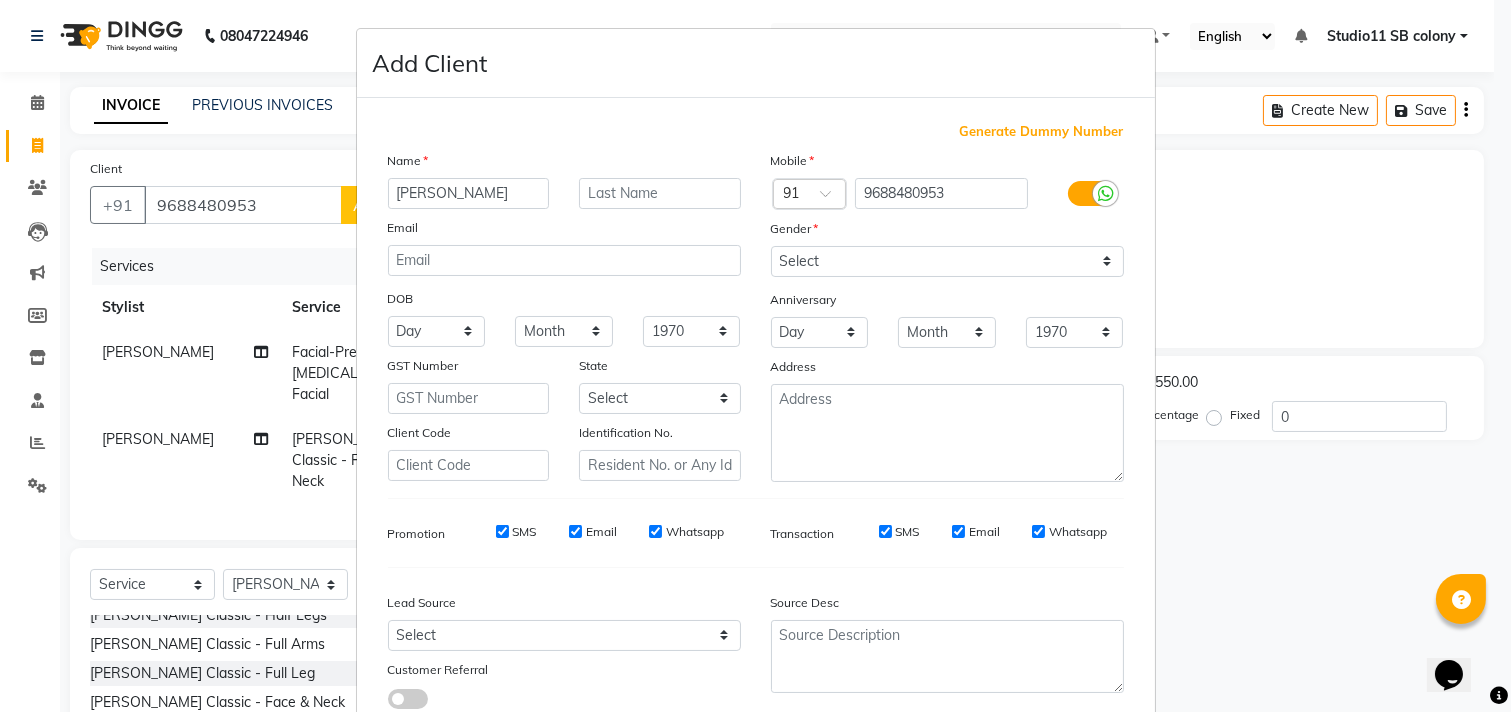 scroll, scrollTop: 0, scrollLeft: 0, axis: both 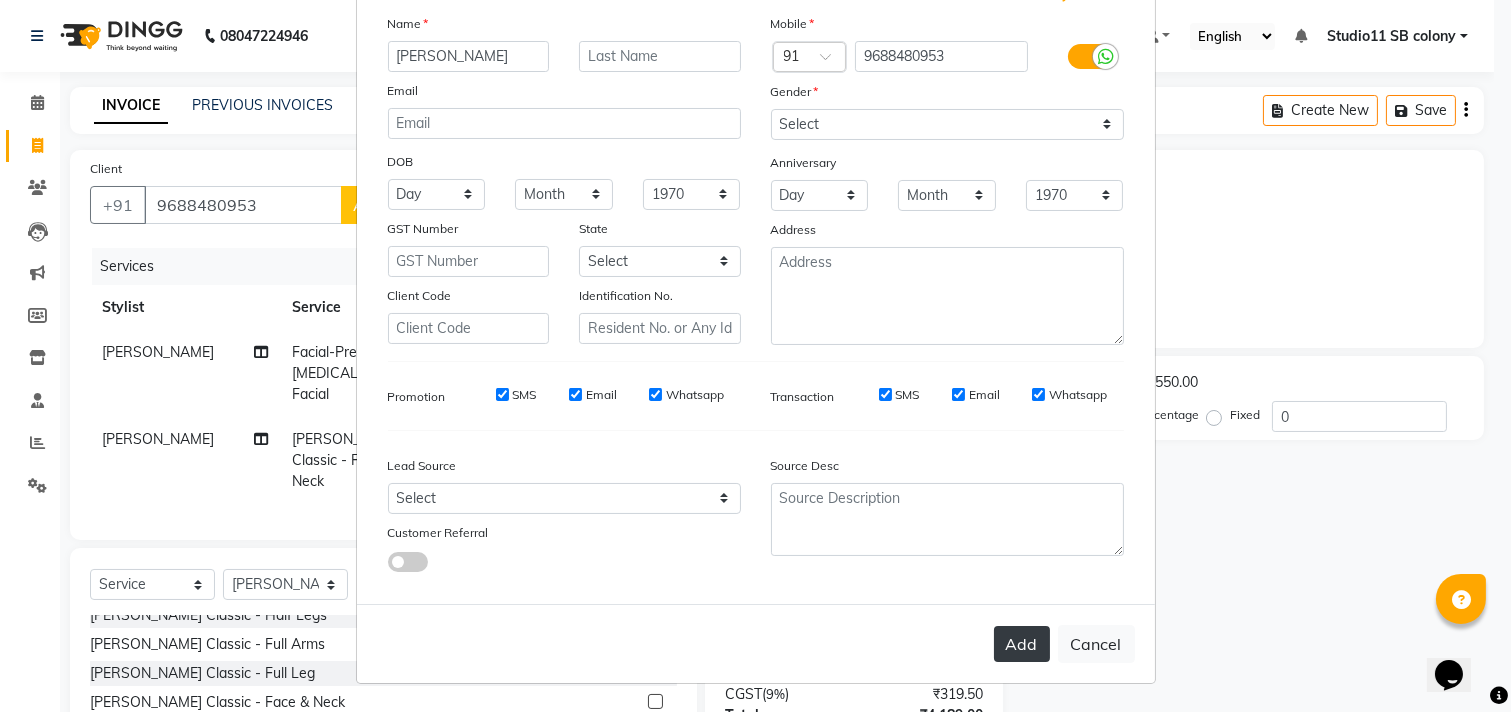 click on "Add" at bounding box center (1022, 644) 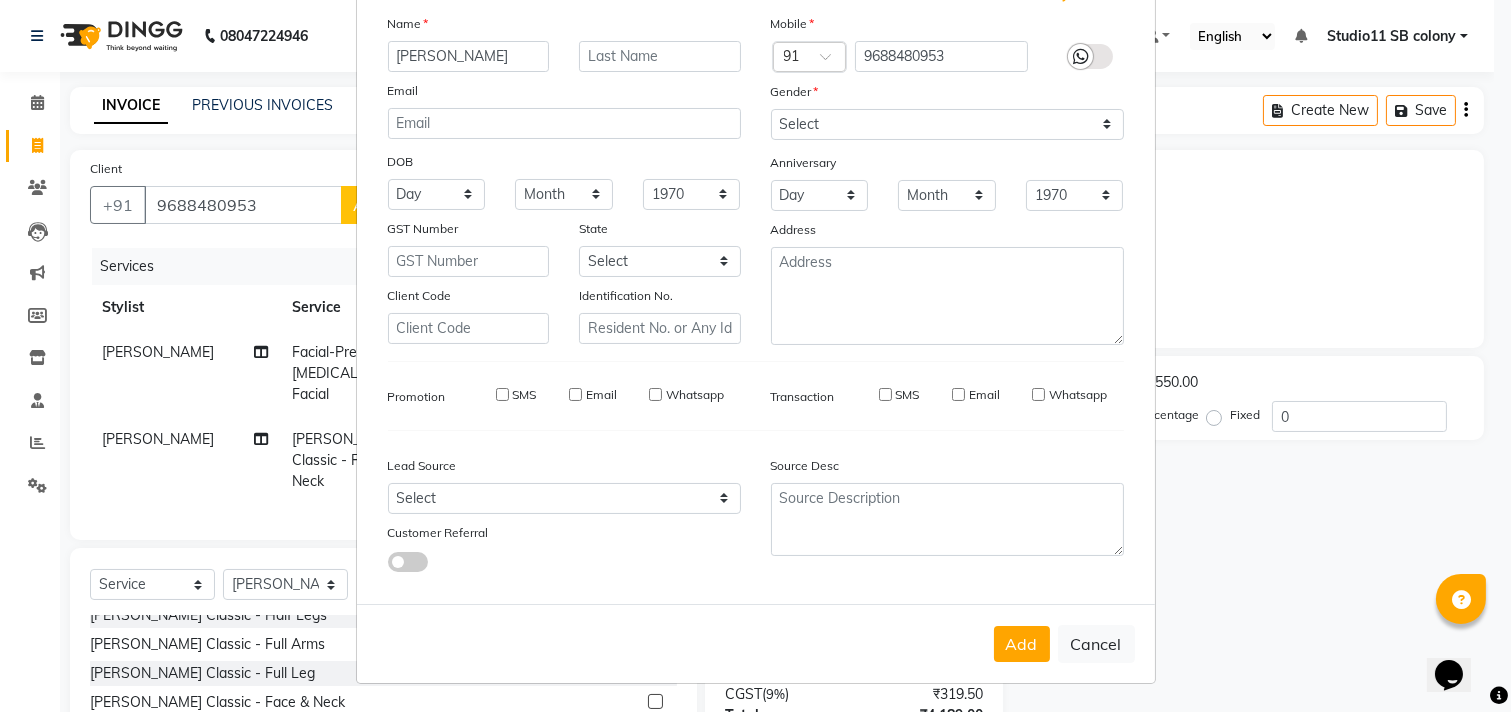 type 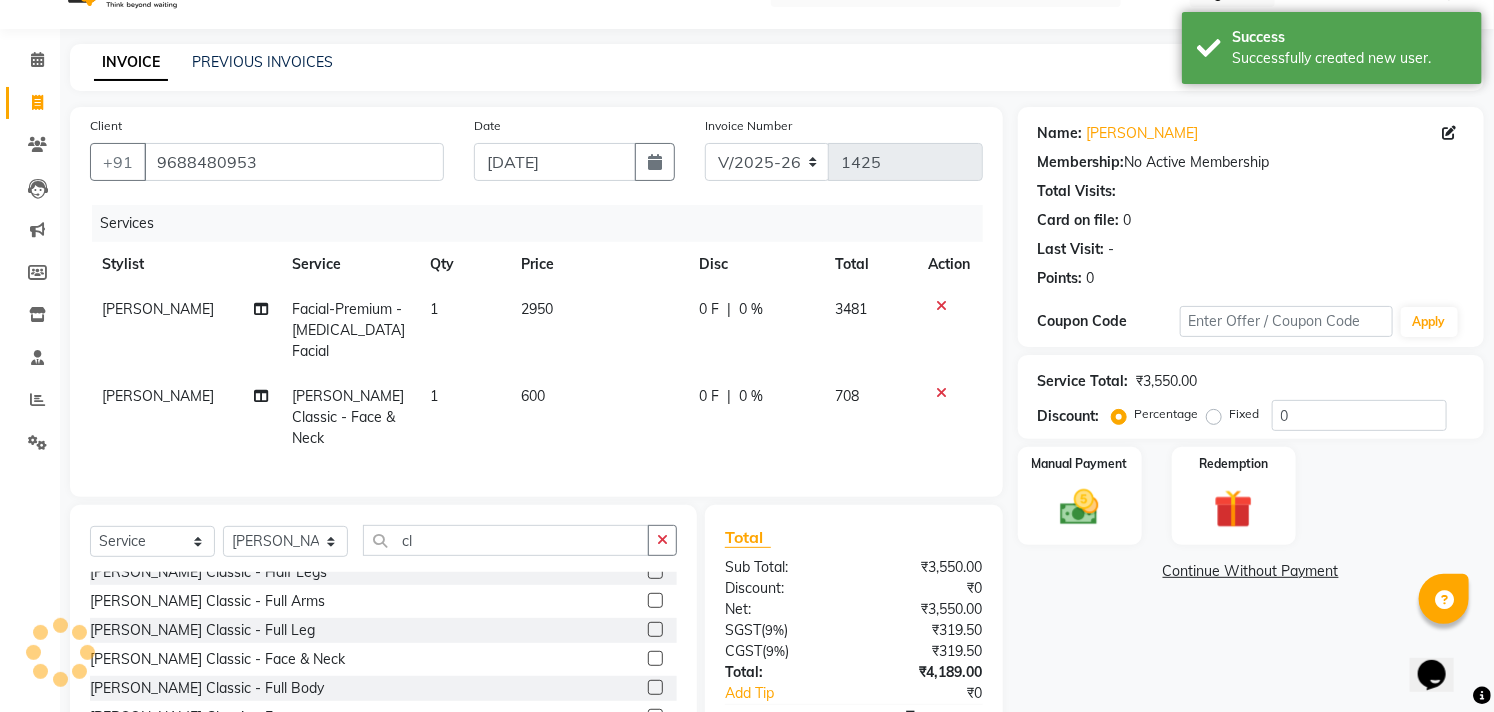scroll, scrollTop: 135, scrollLeft: 0, axis: vertical 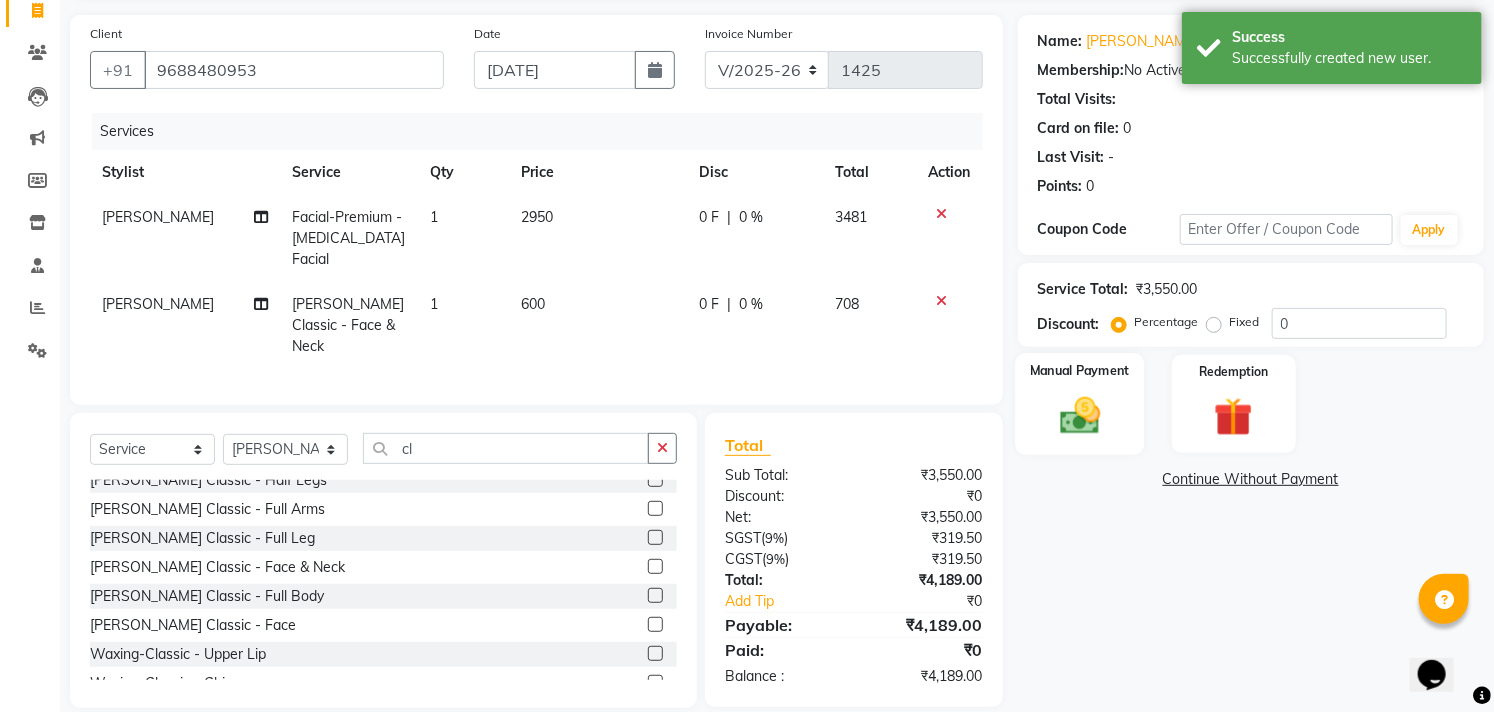 click 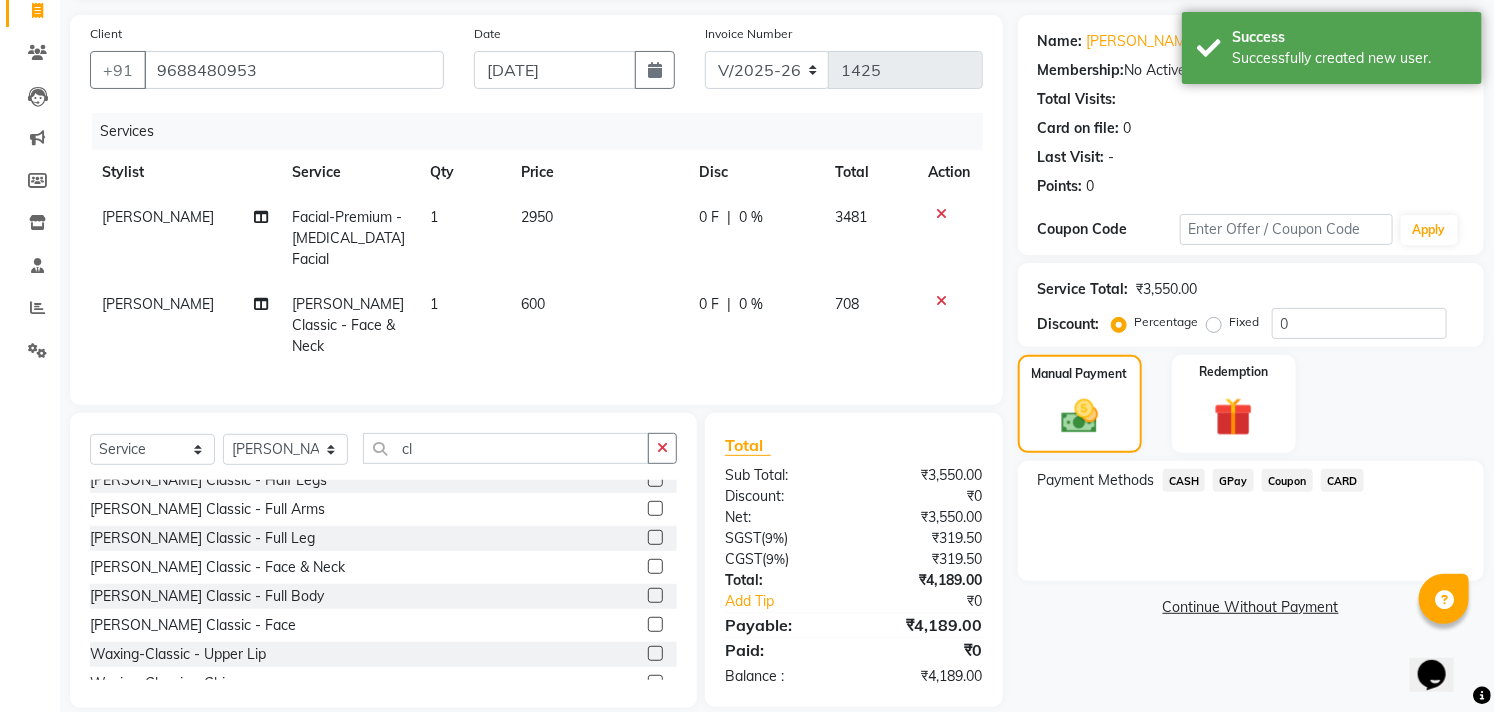 click on "GPay" 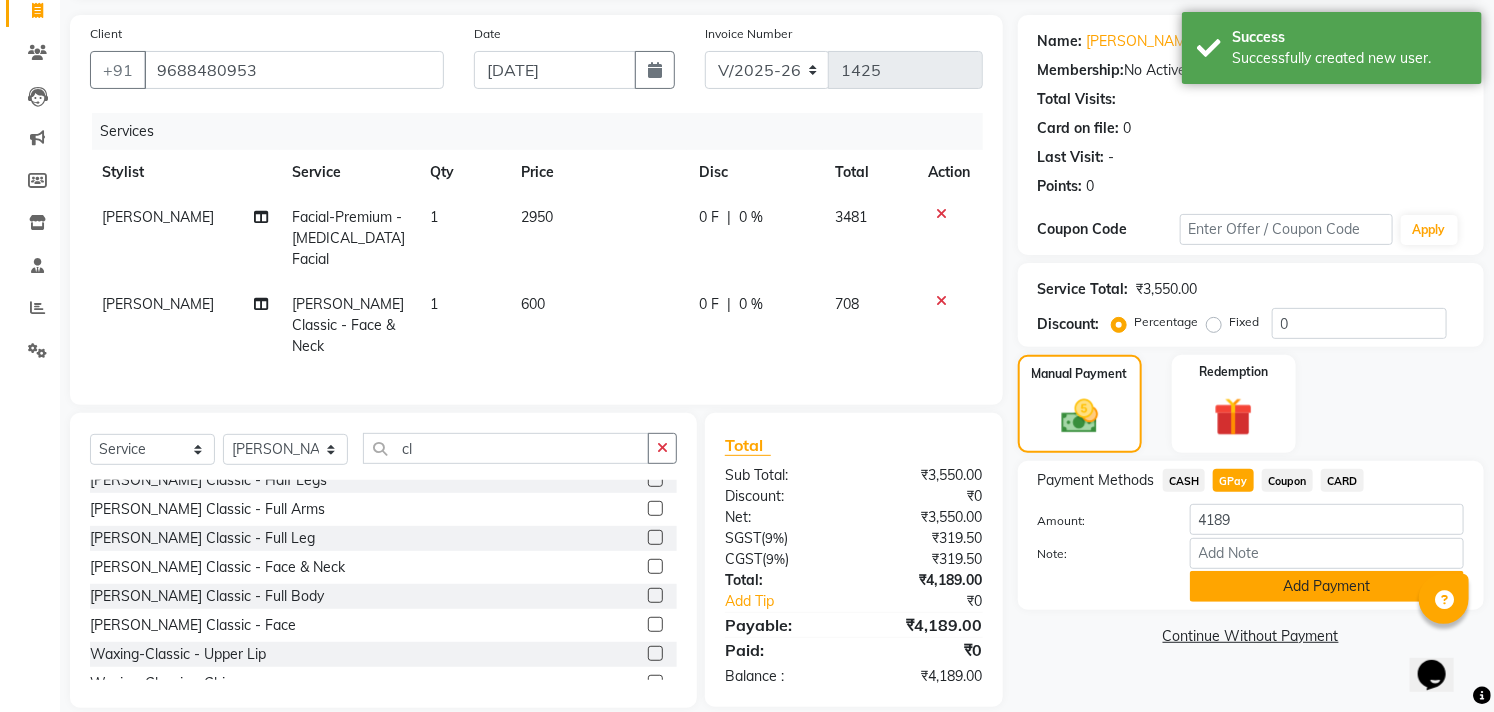 click on "Add Payment" 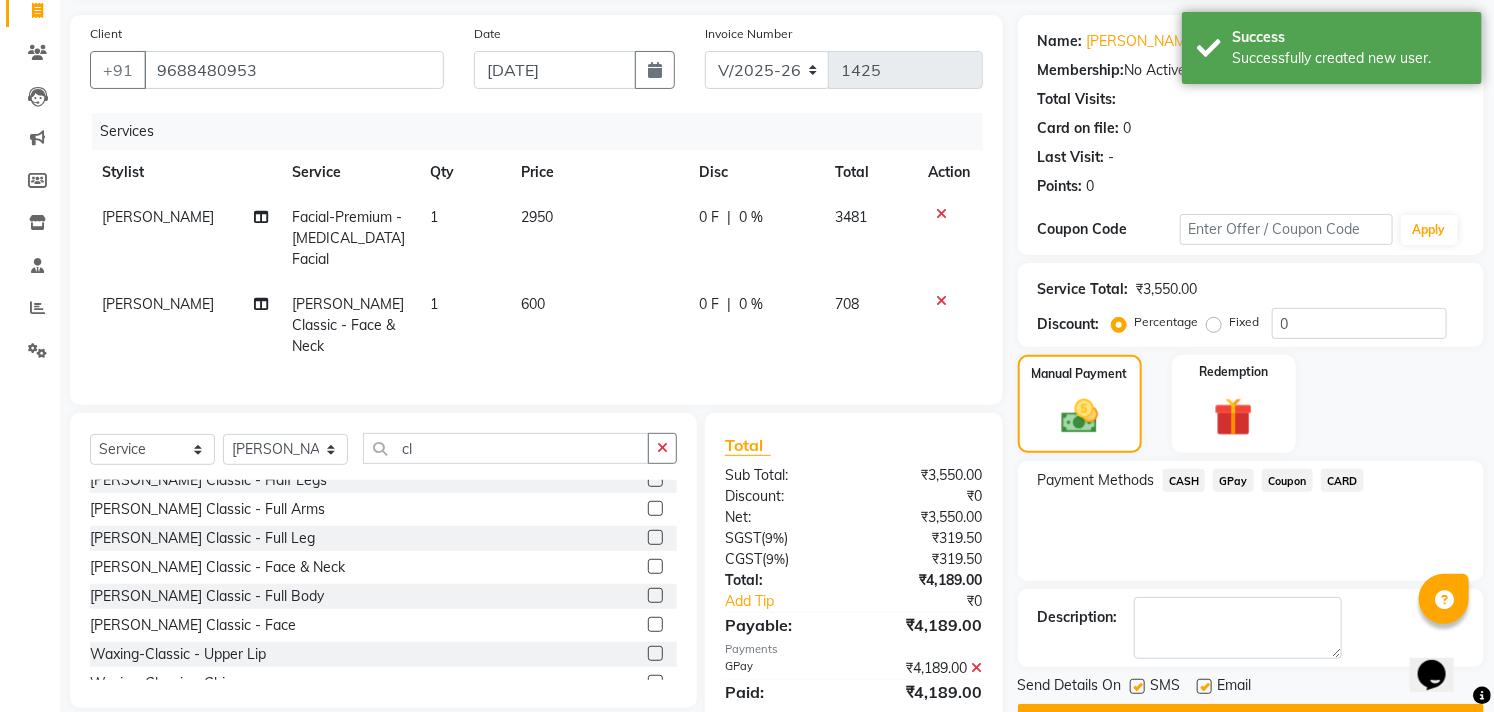 scroll, scrollTop: 187, scrollLeft: 0, axis: vertical 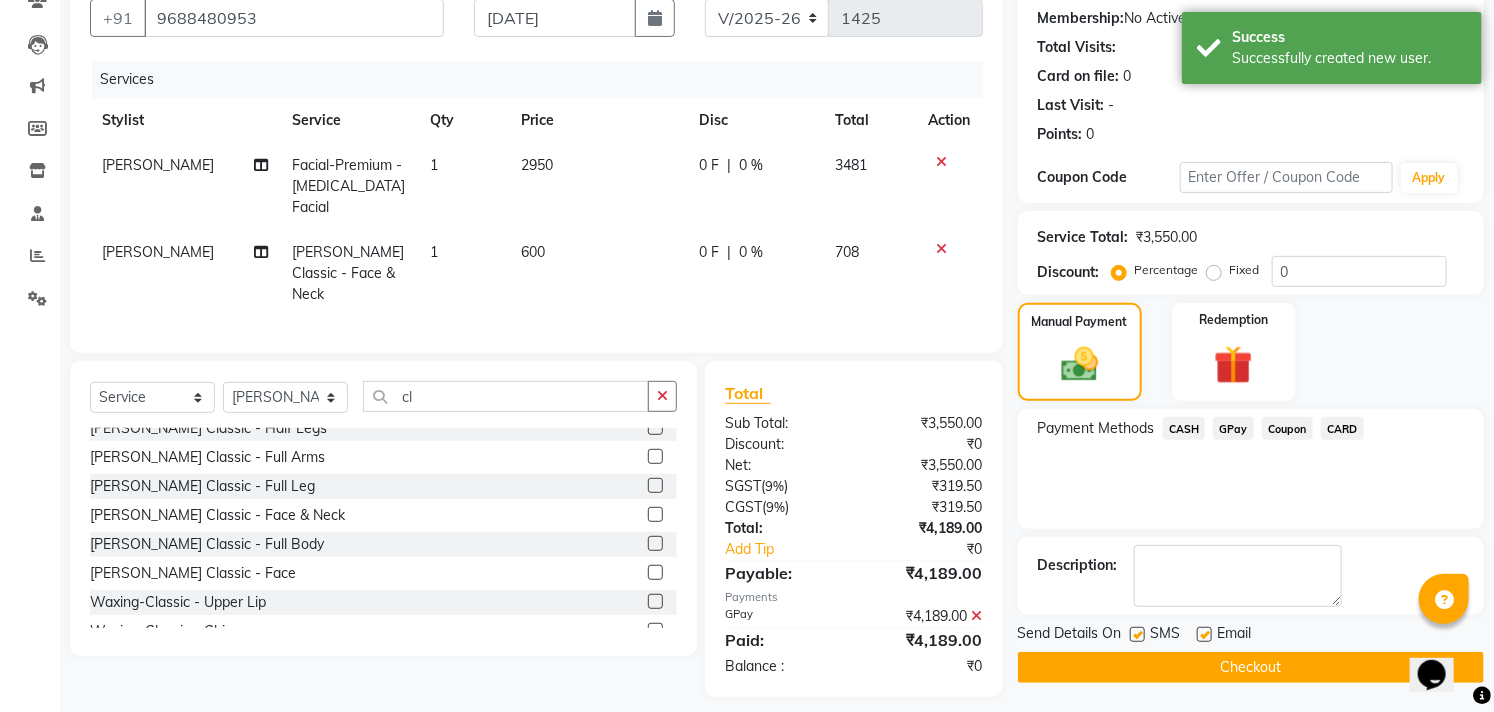 click 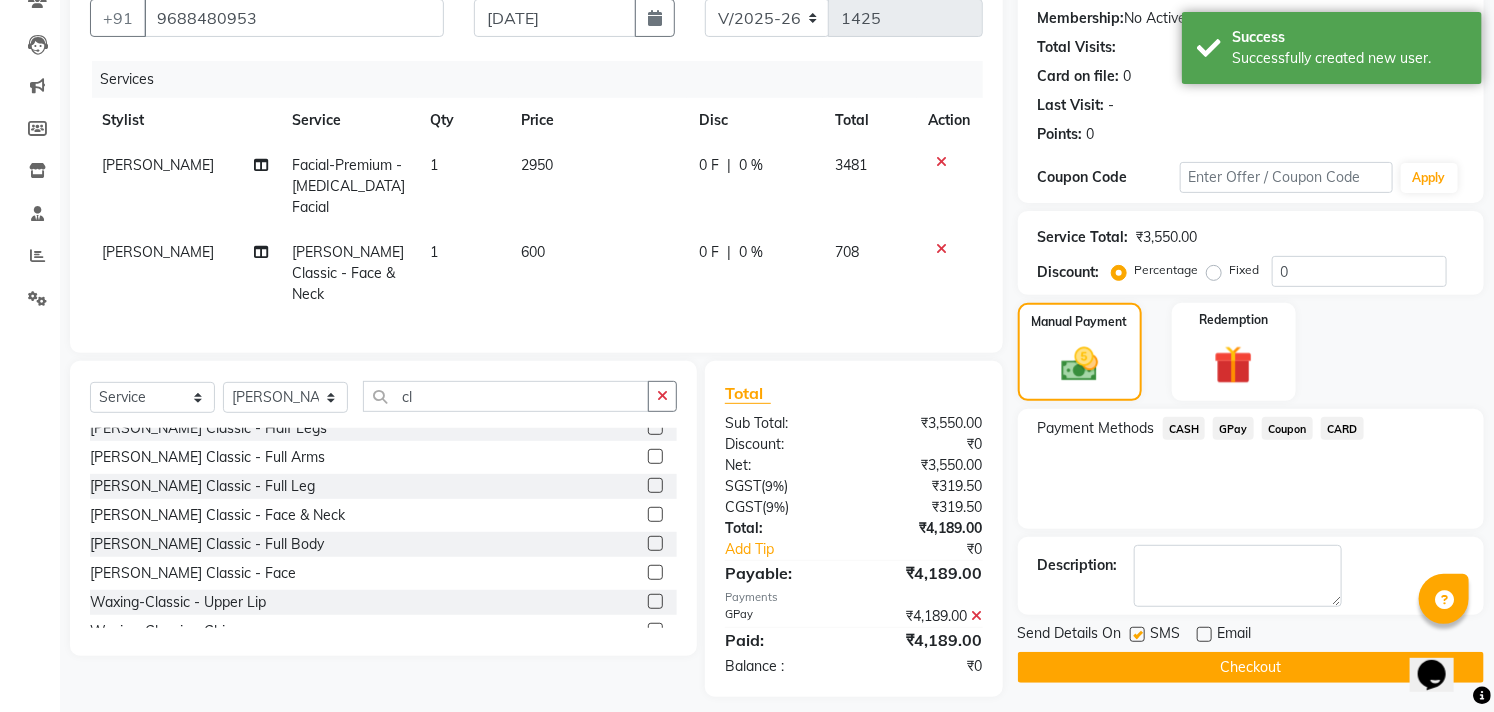 click 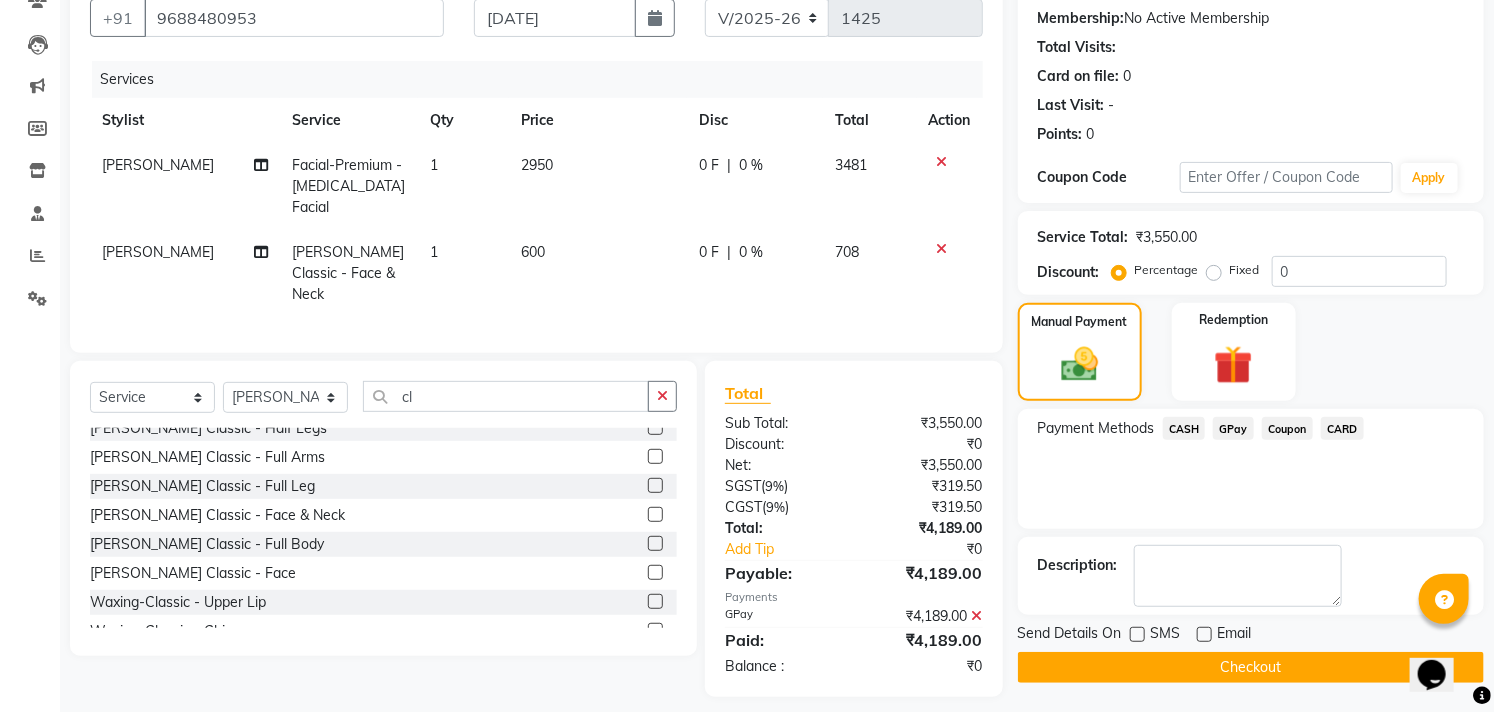 drag, startPoint x: 1510, startPoint y: 483, endPoint x: 1510, endPoint y: 513, distance: 30 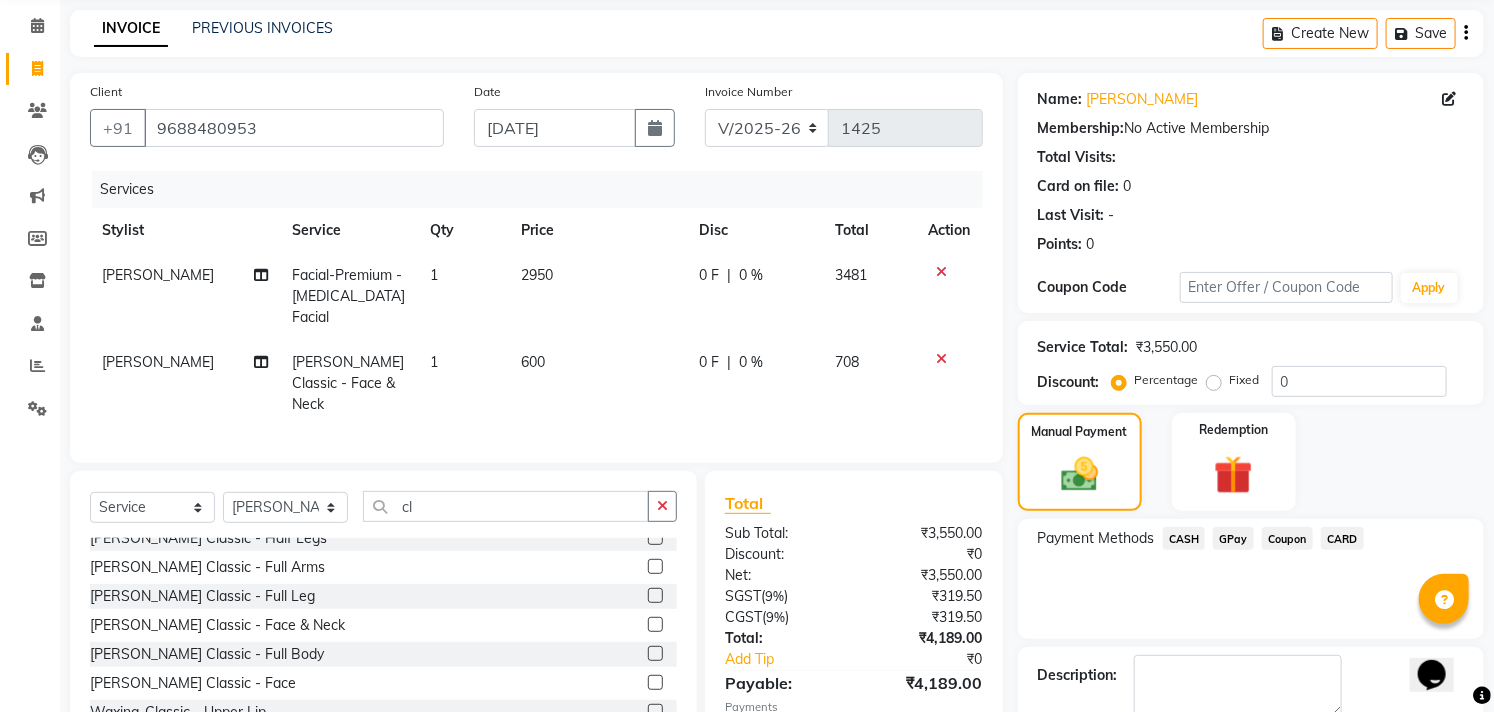 scroll, scrollTop: 187, scrollLeft: 0, axis: vertical 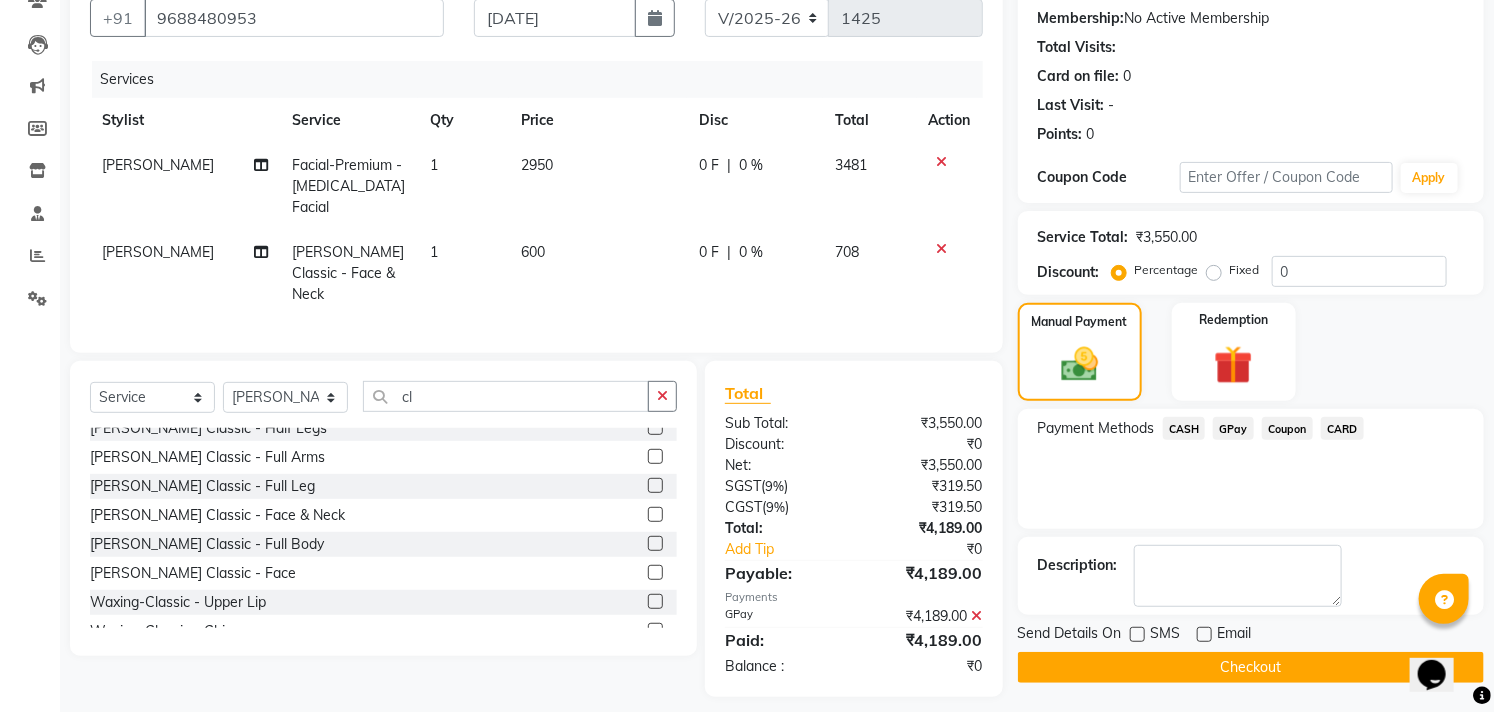 click on "Manual Payment Redemption" 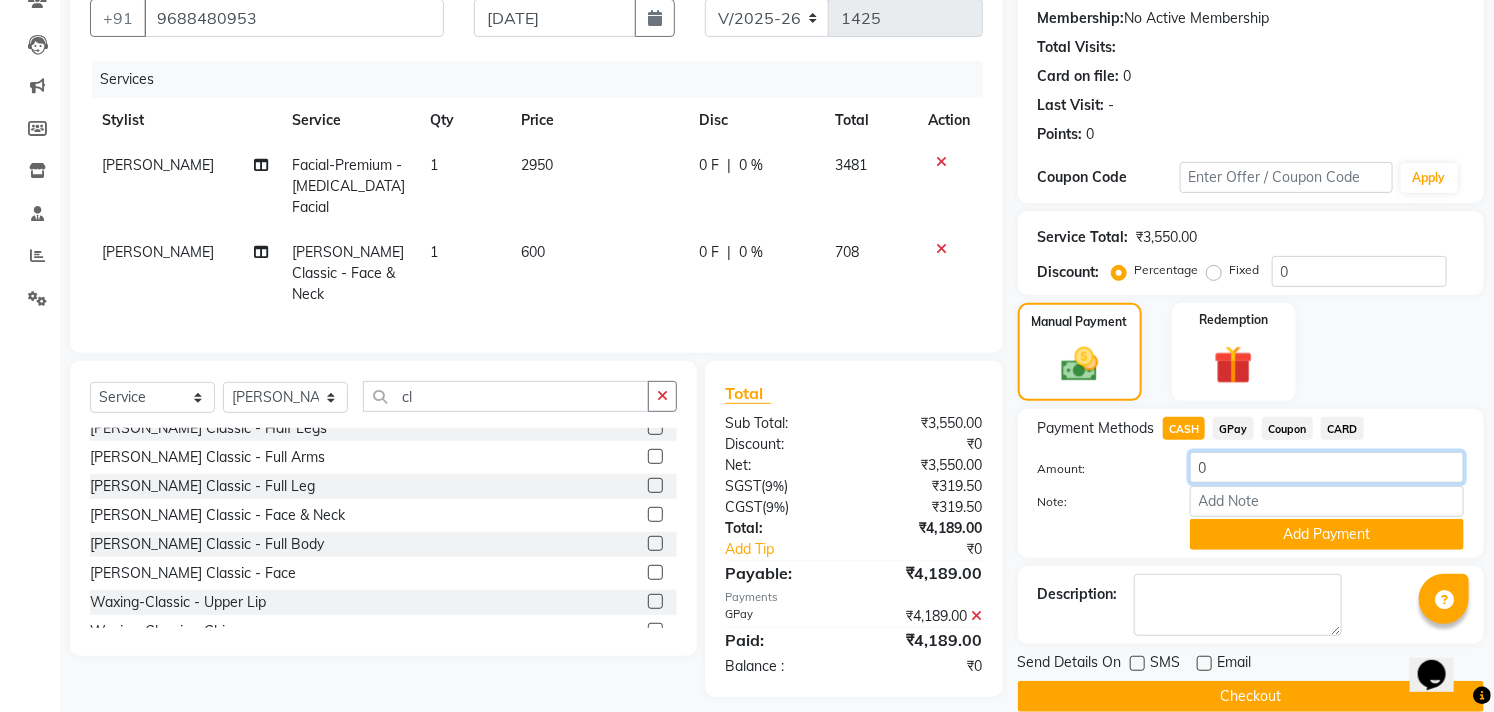 click on "0" 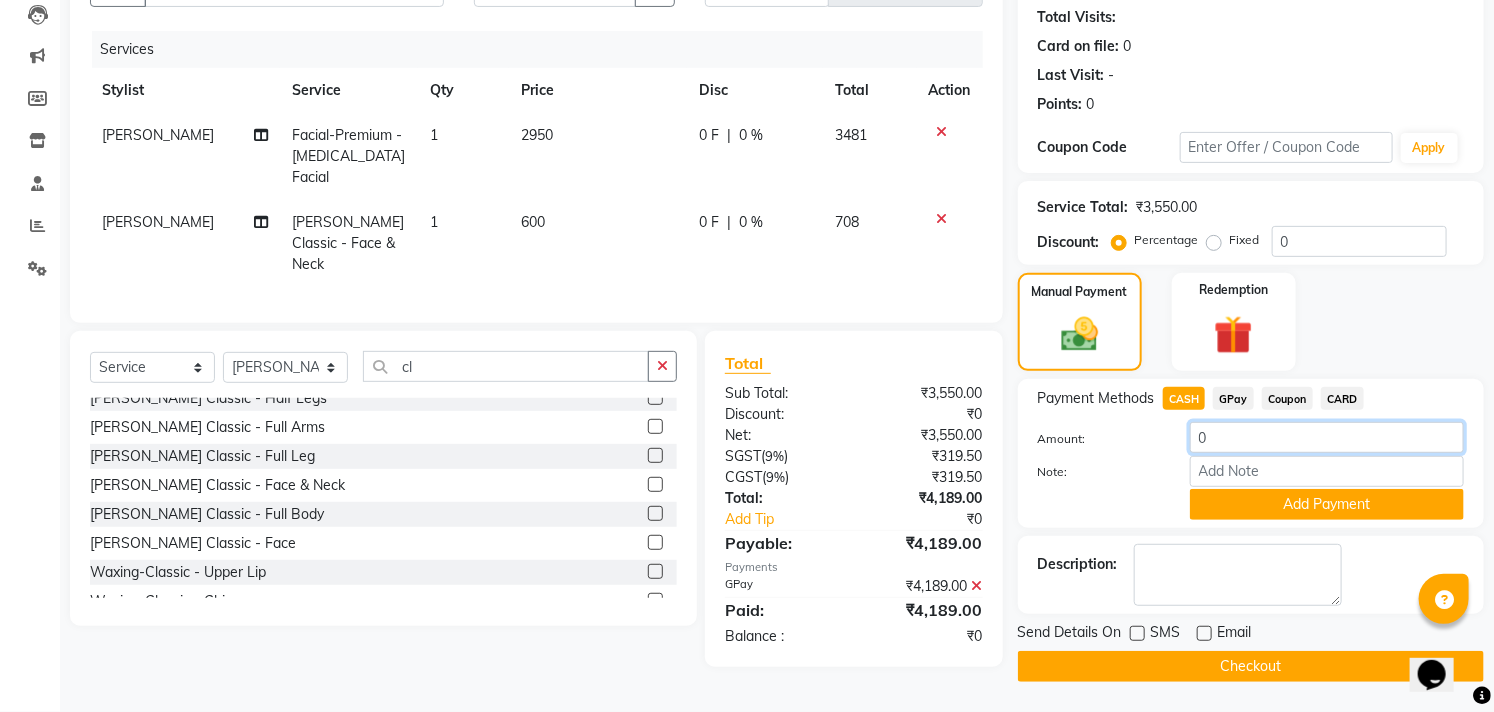 click on "0" 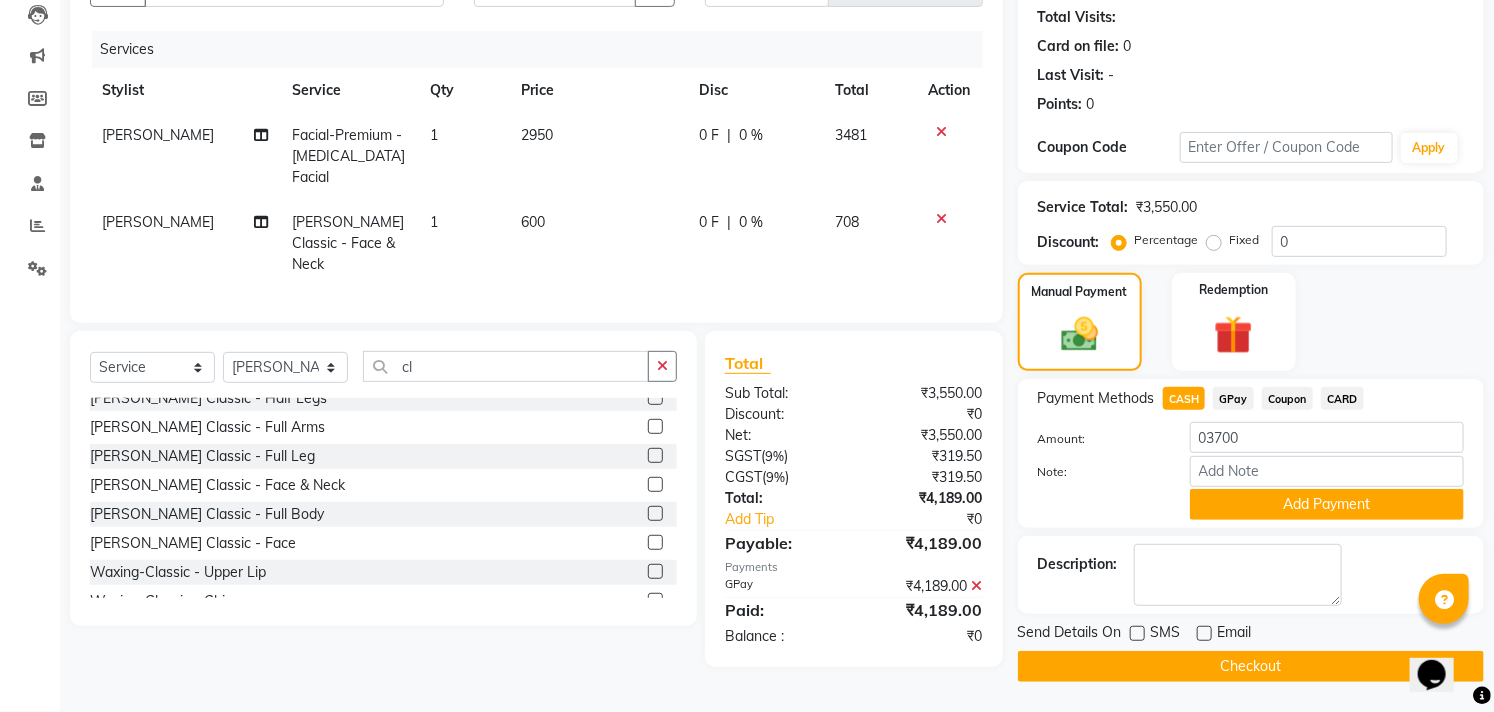 click on "Description:" 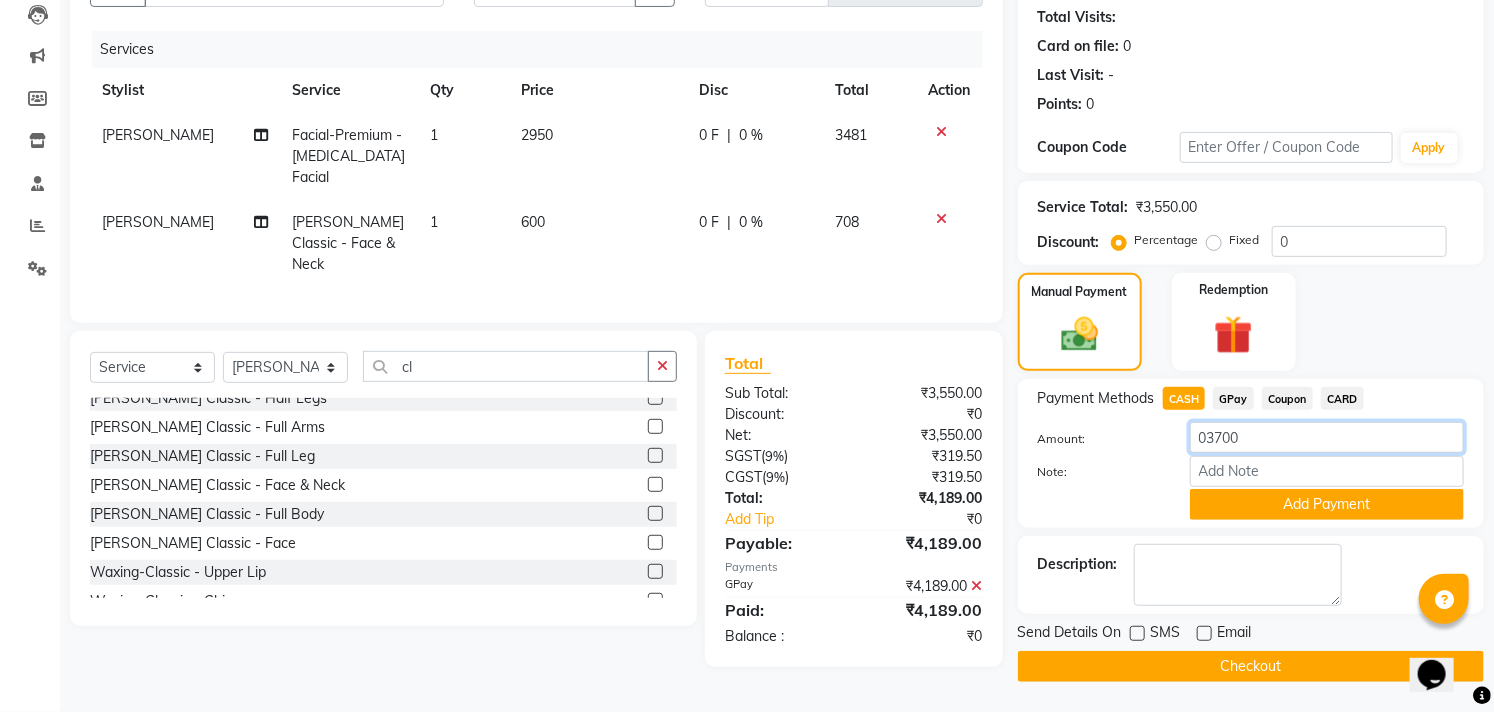 click on "03700" 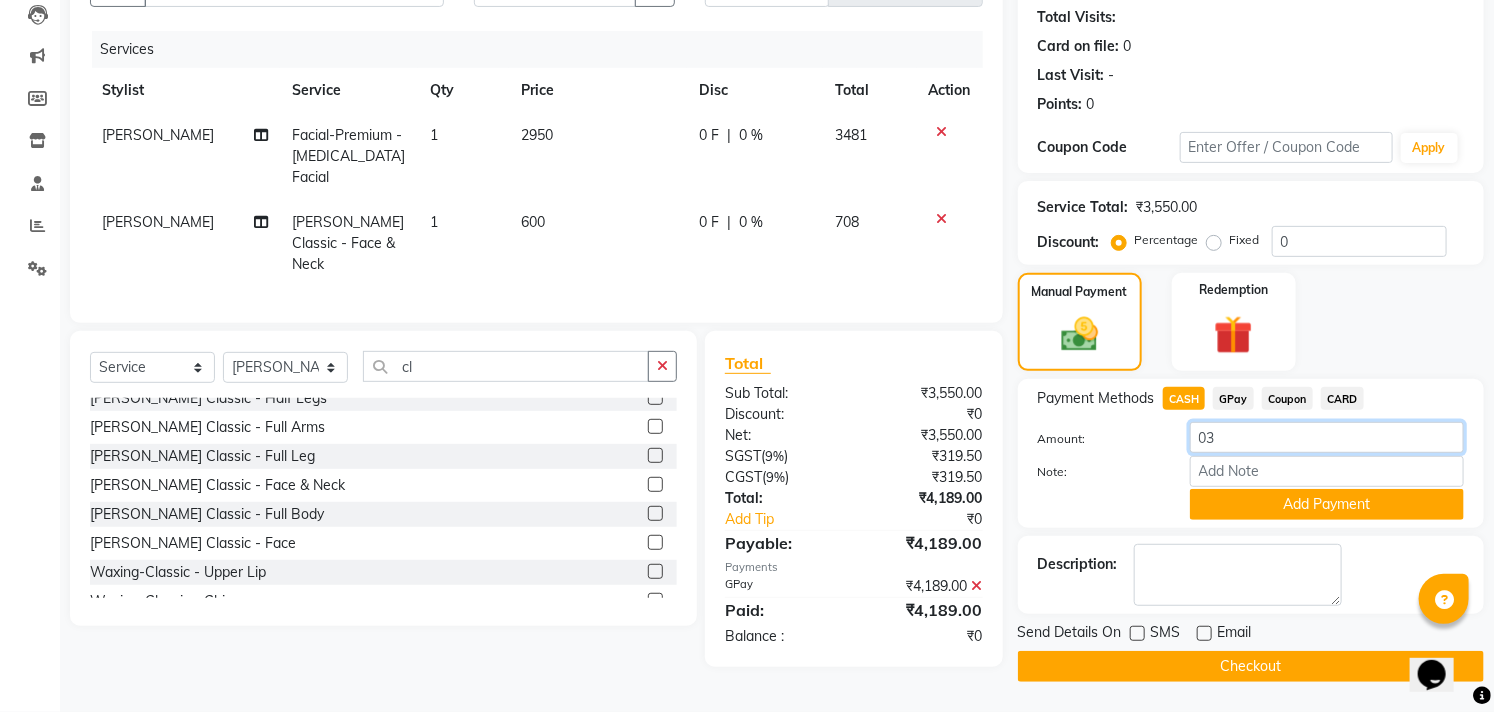 type on "0" 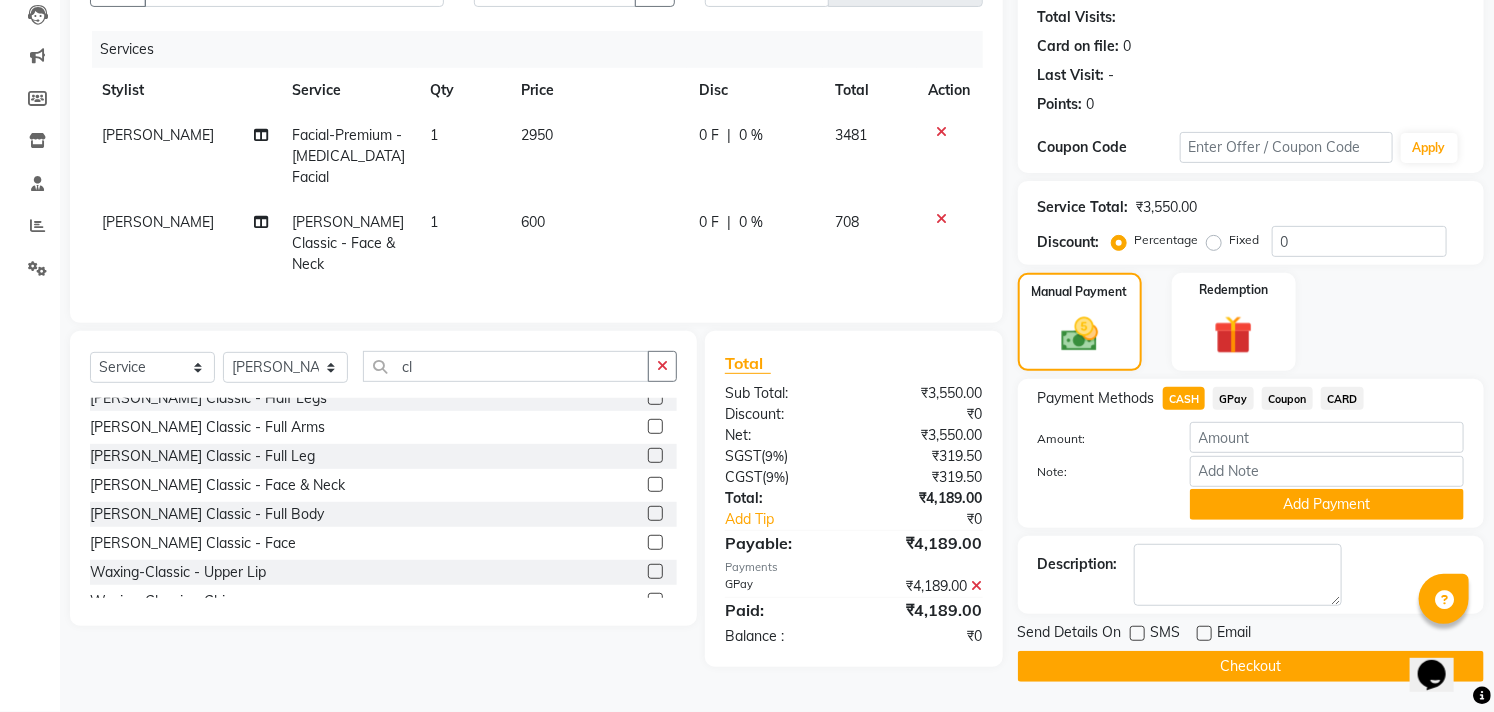 click on "Description:" 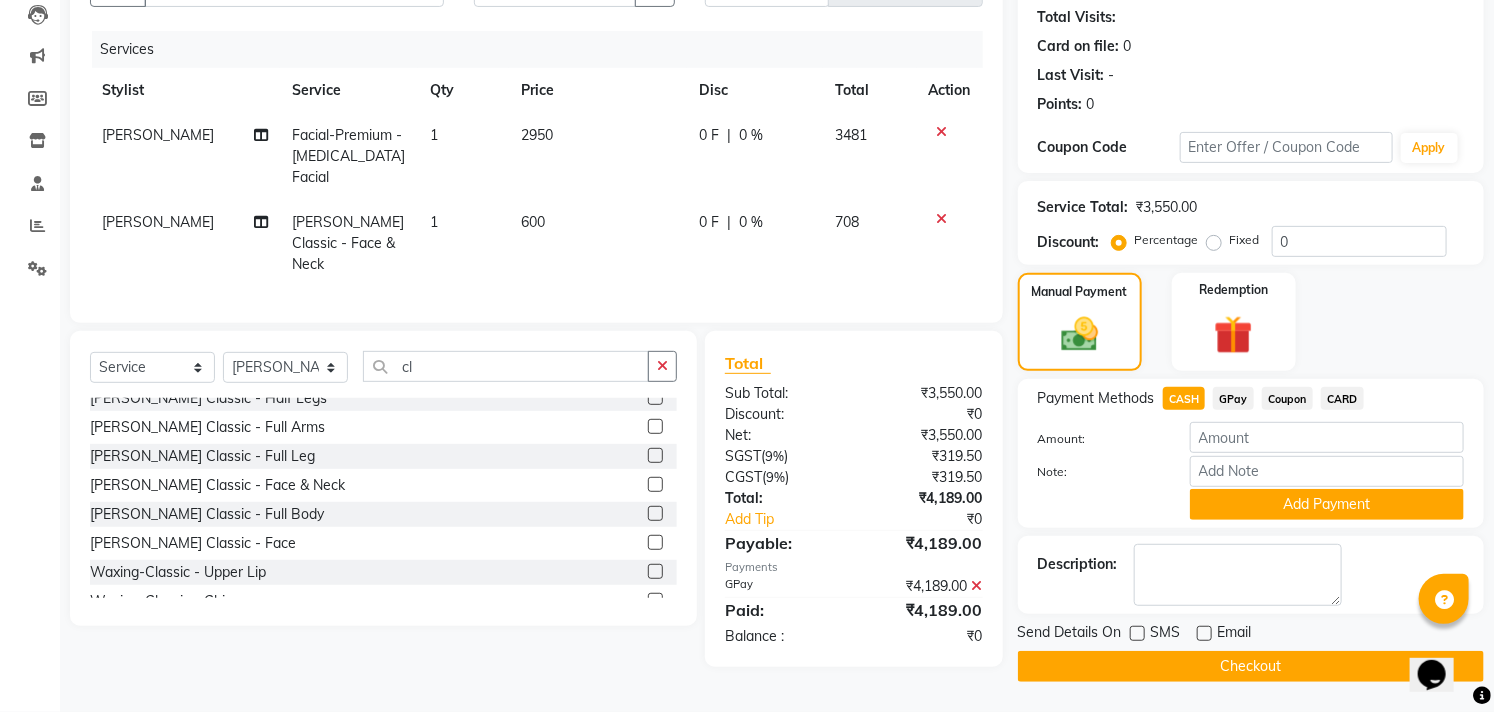 click on "GPay" 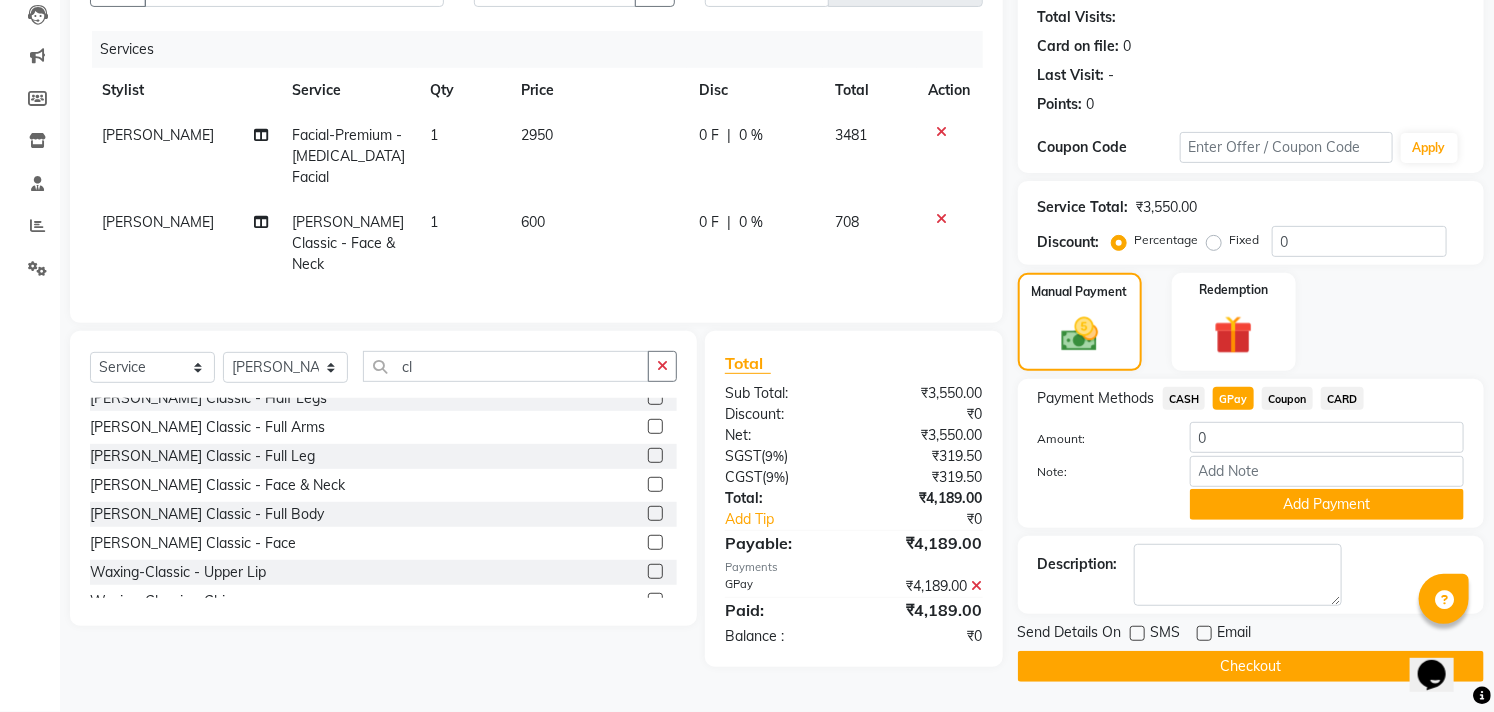 click on "CASH" 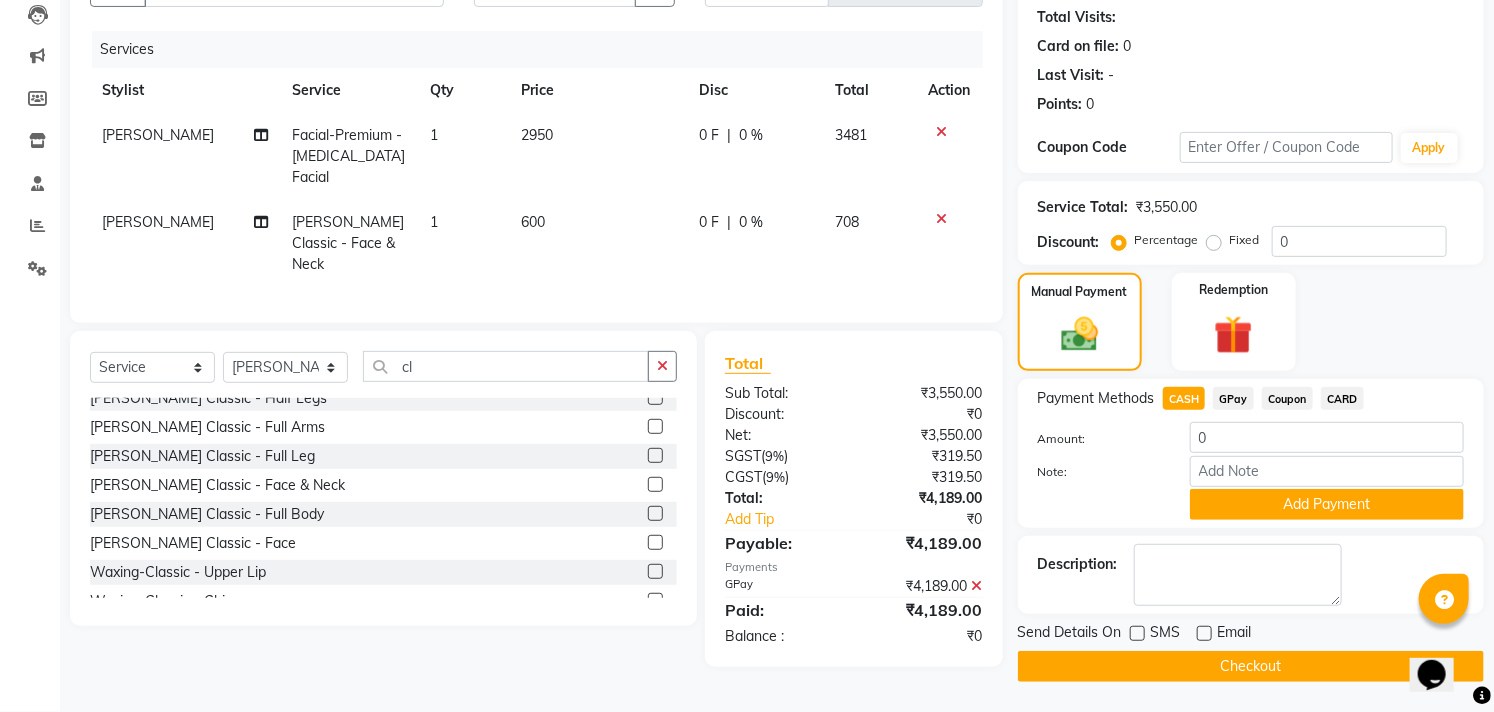 click 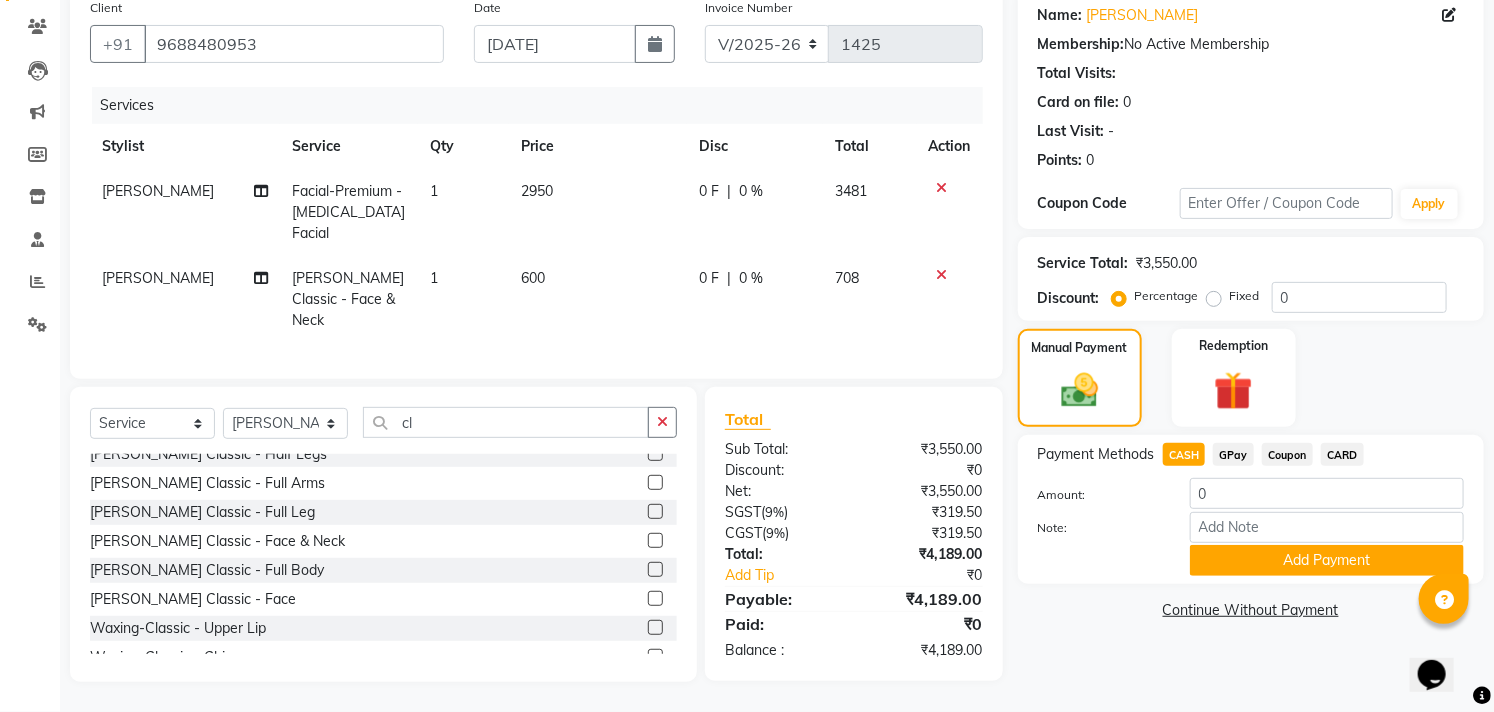 scroll, scrollTop: 135, scrollLeft: 0, axis: vertical 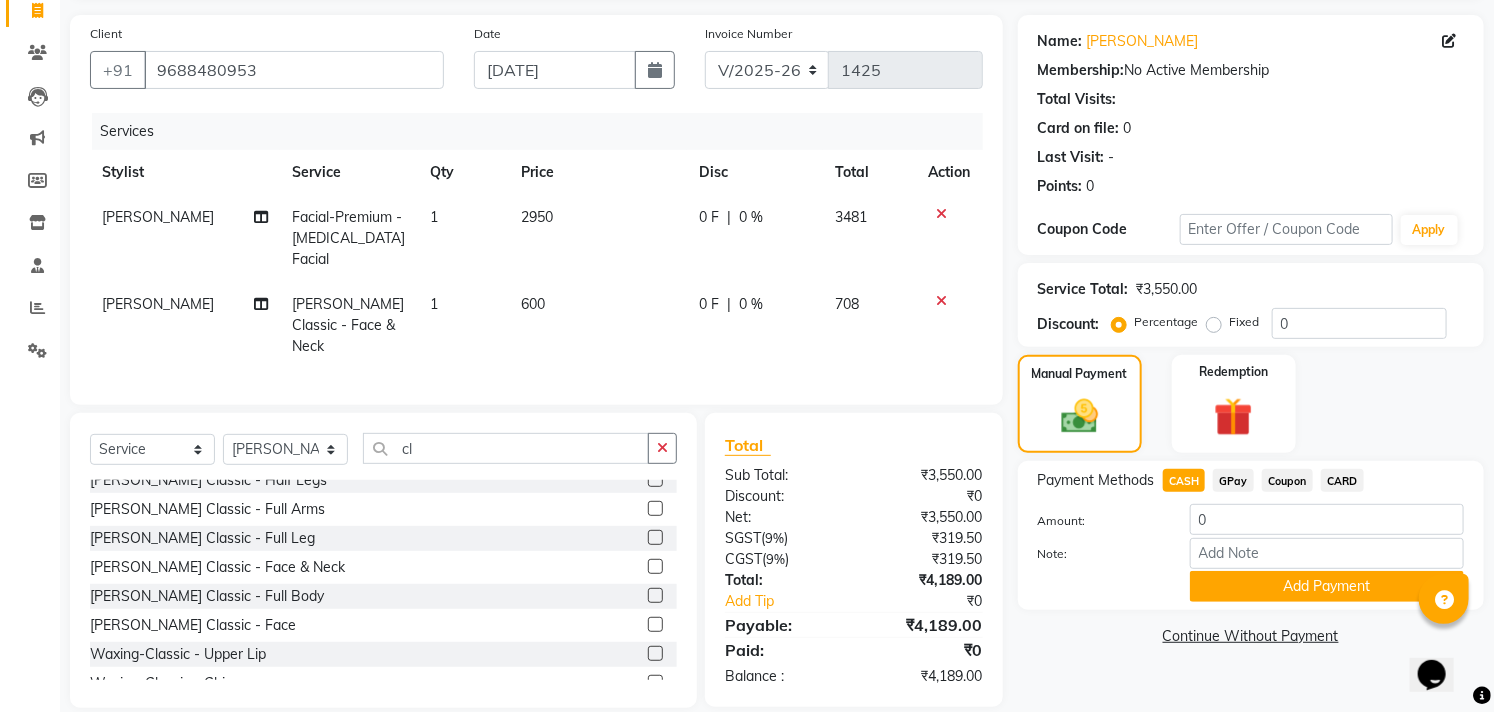 click on "GPay" 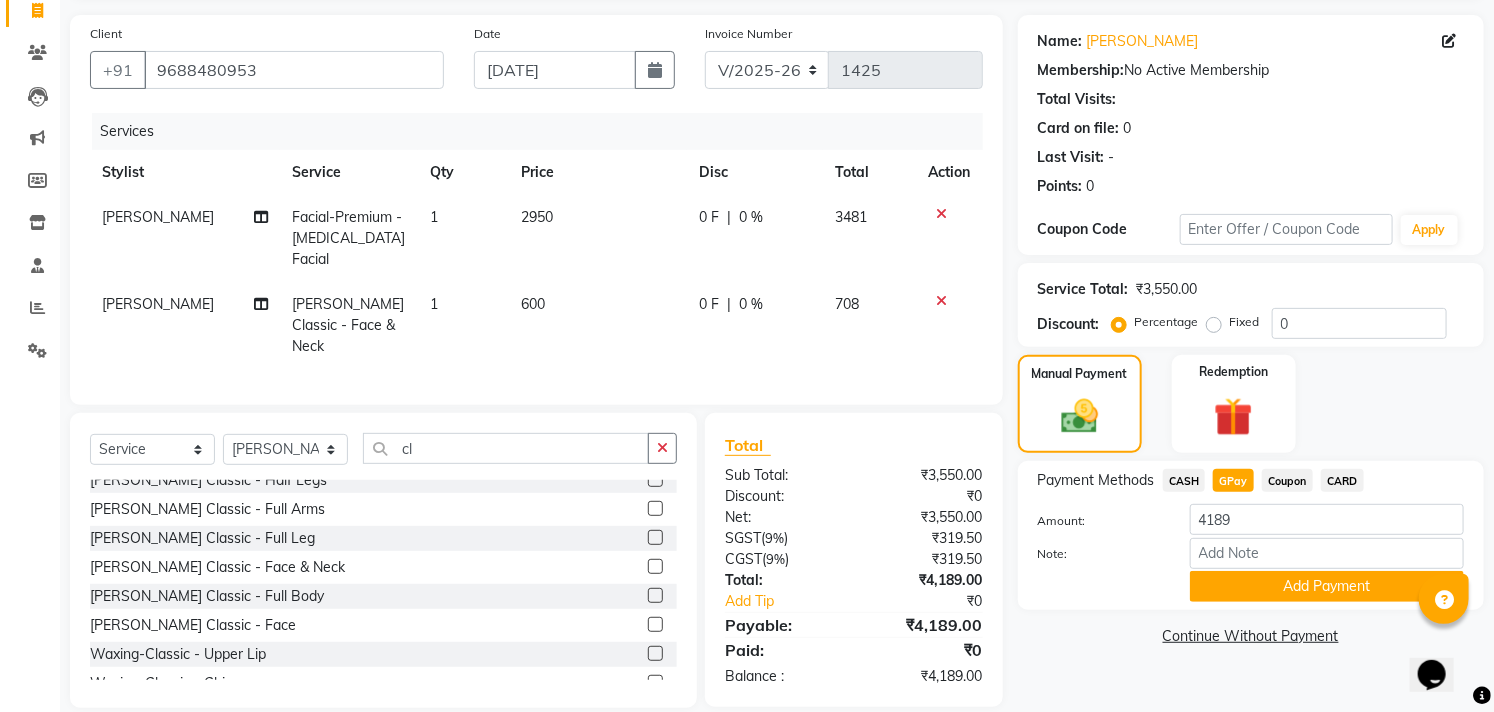 drag, startPoint x: 1288, startPoint y: 600, endPoint x: 1475, endPoint y: 543, distance: 195.49425 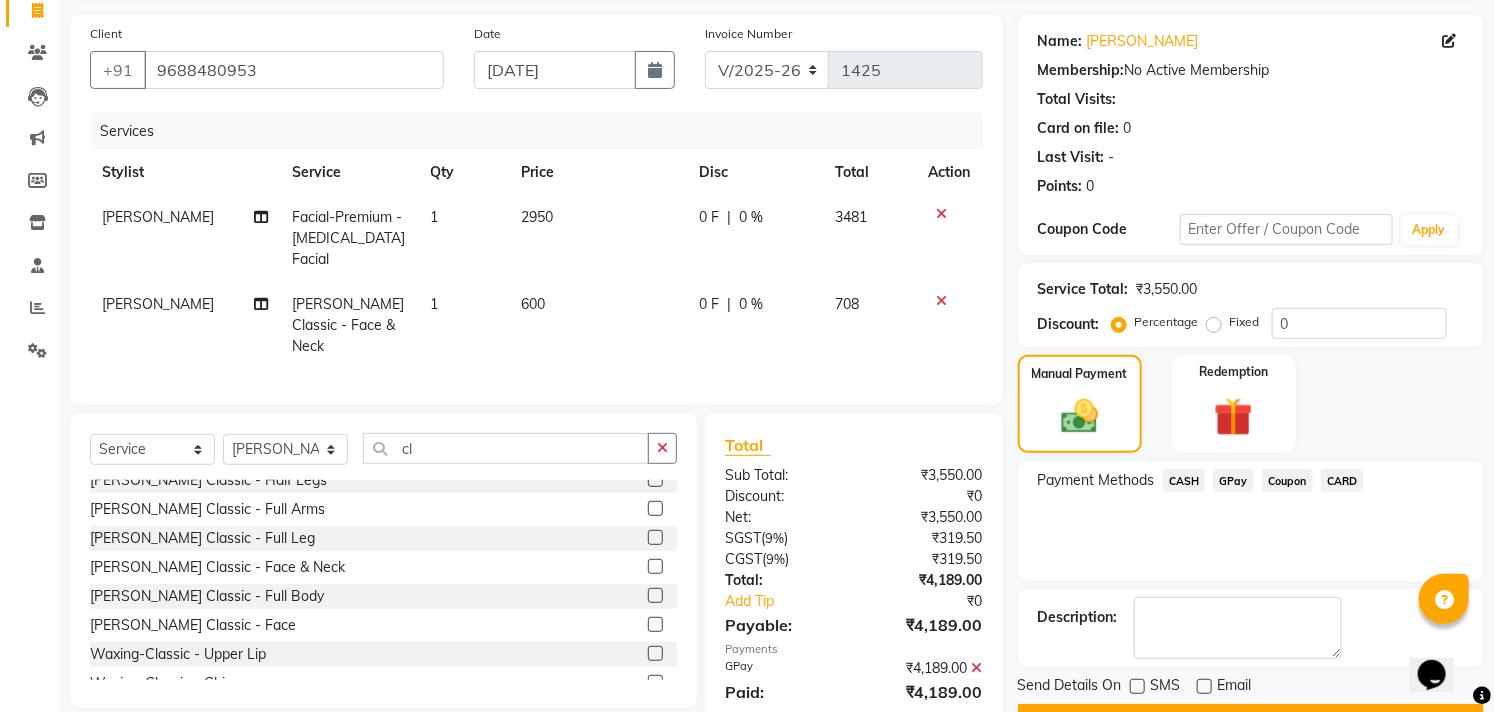 scroll, scrollTop: 187, scrollLeft: 0, axis: vertical 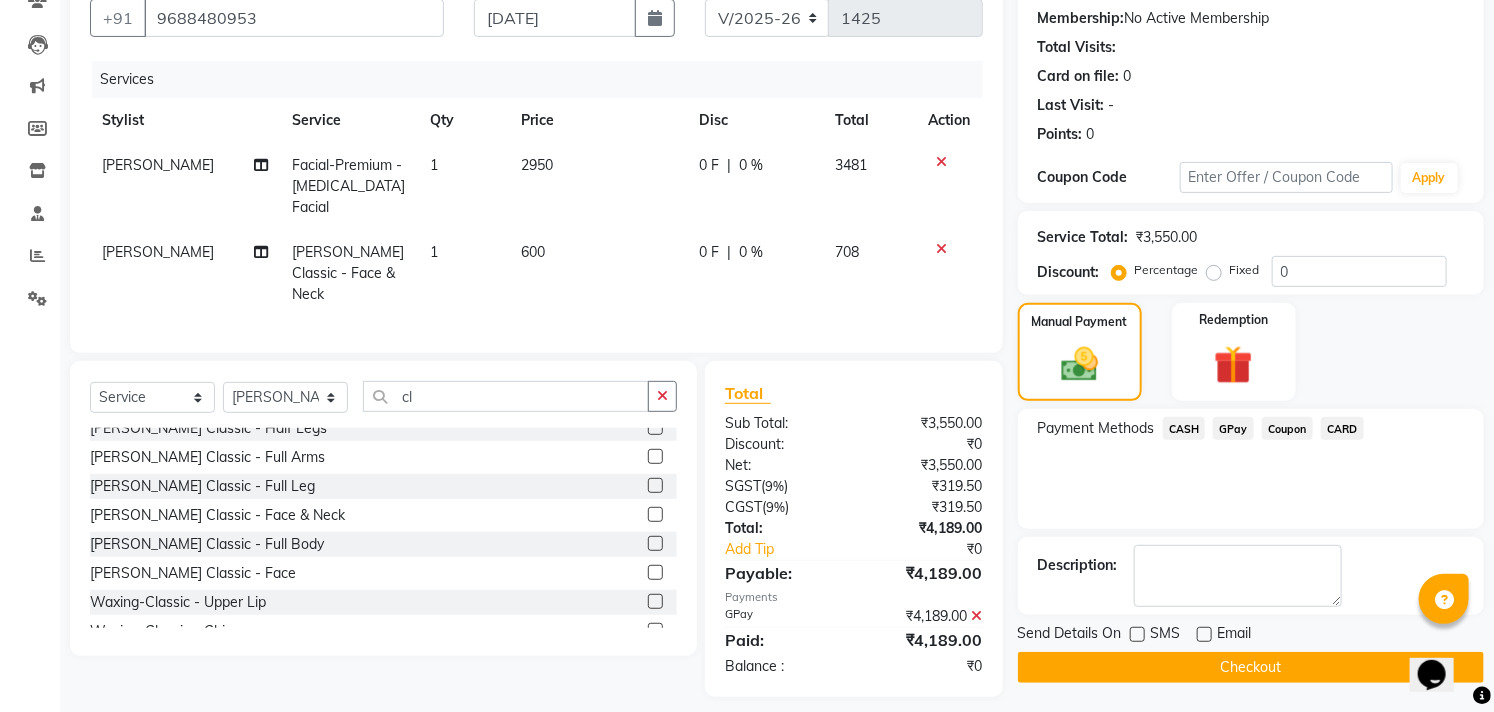 click on "Checkout" 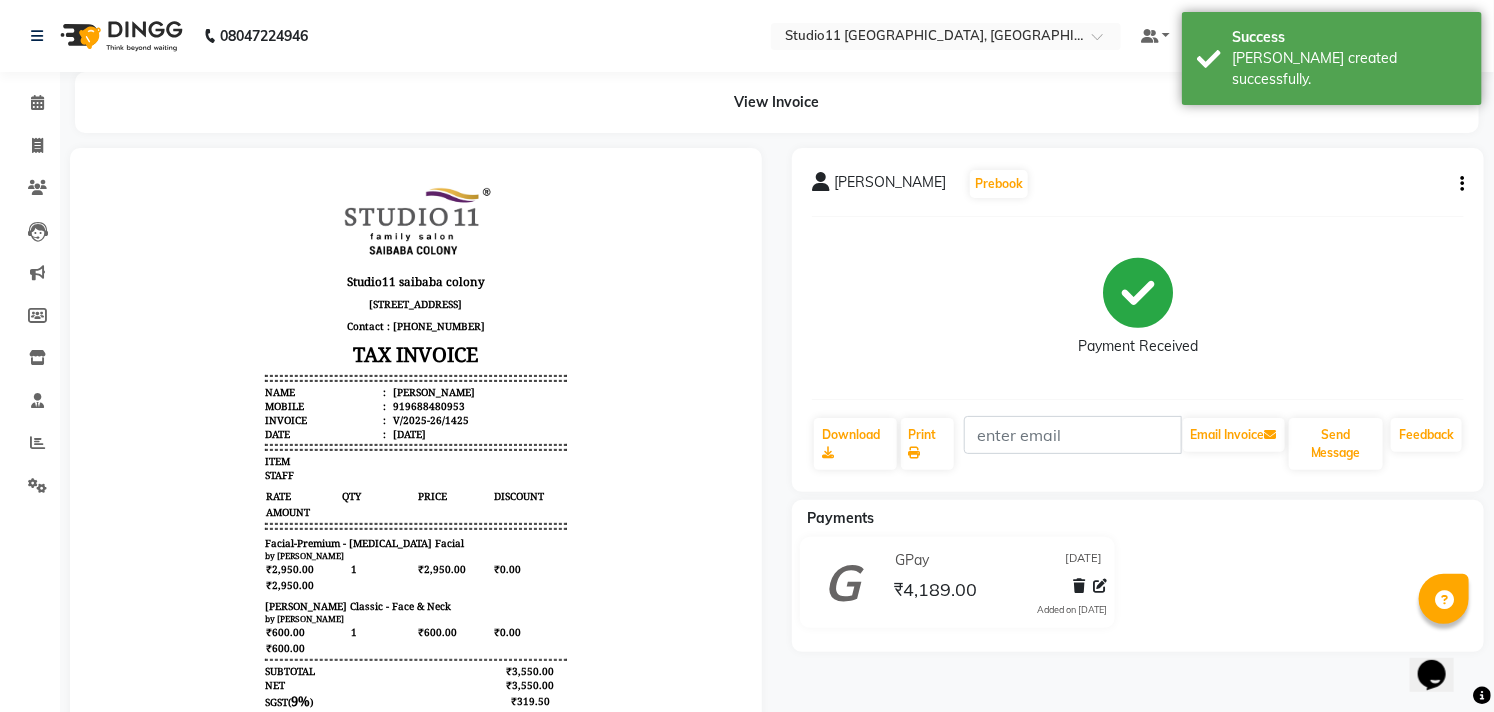 scroll, scrollTop: 0, scrollLeft: 0, axis: both 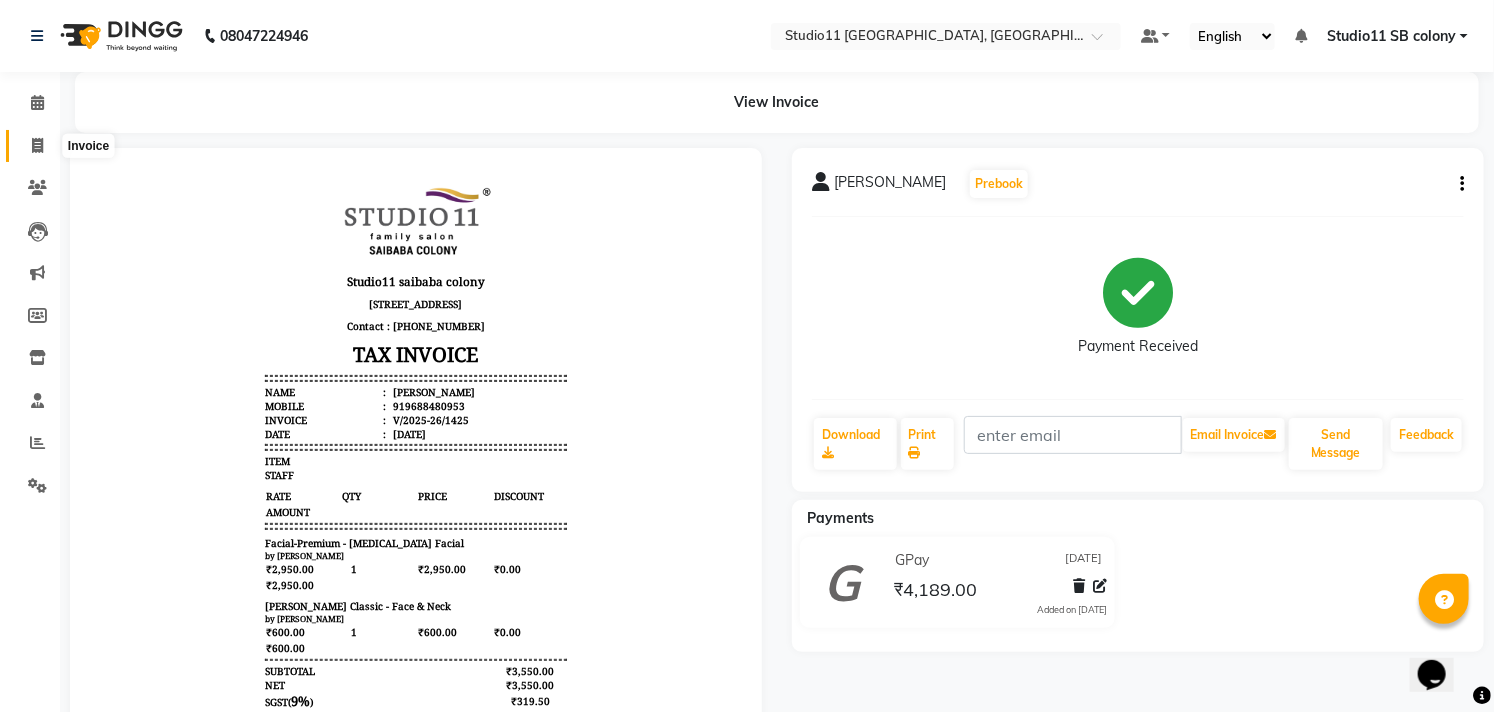 click 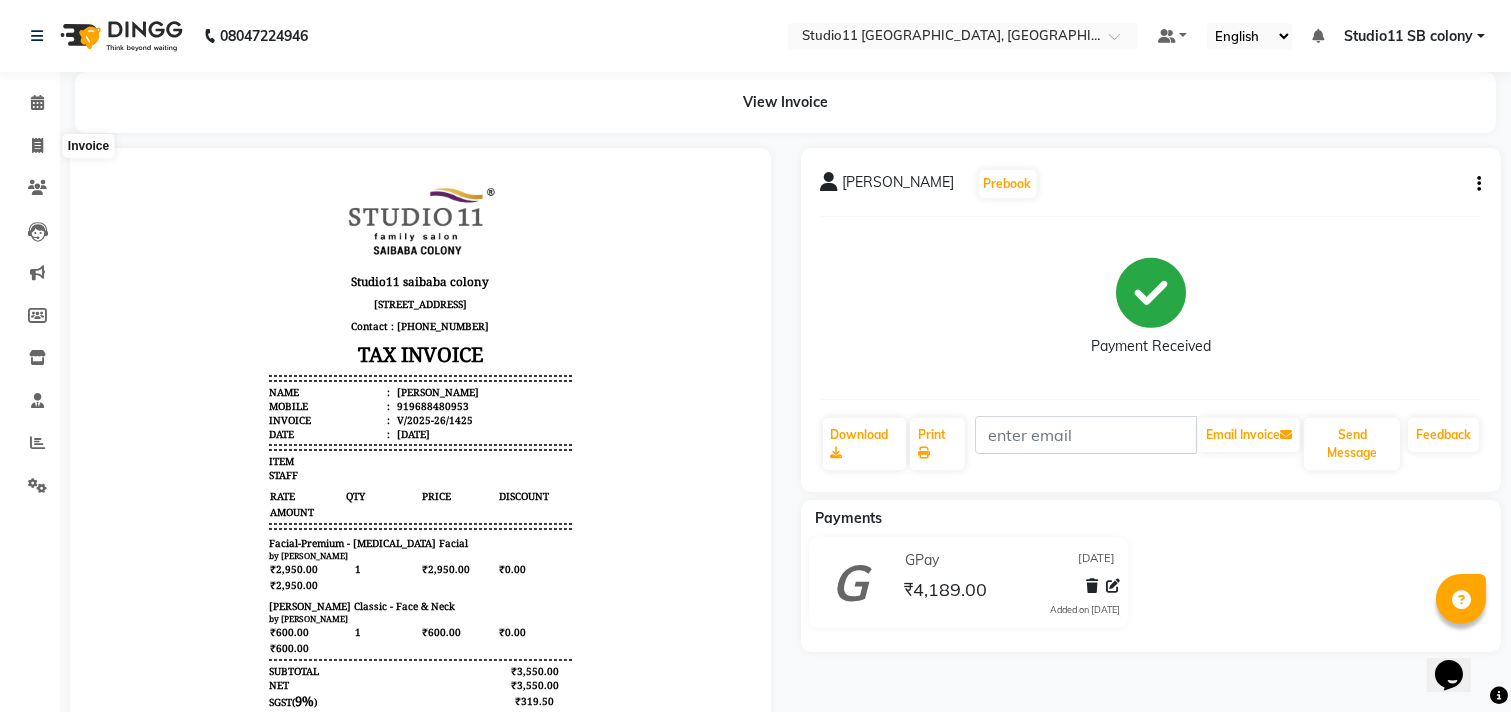 select on "service" 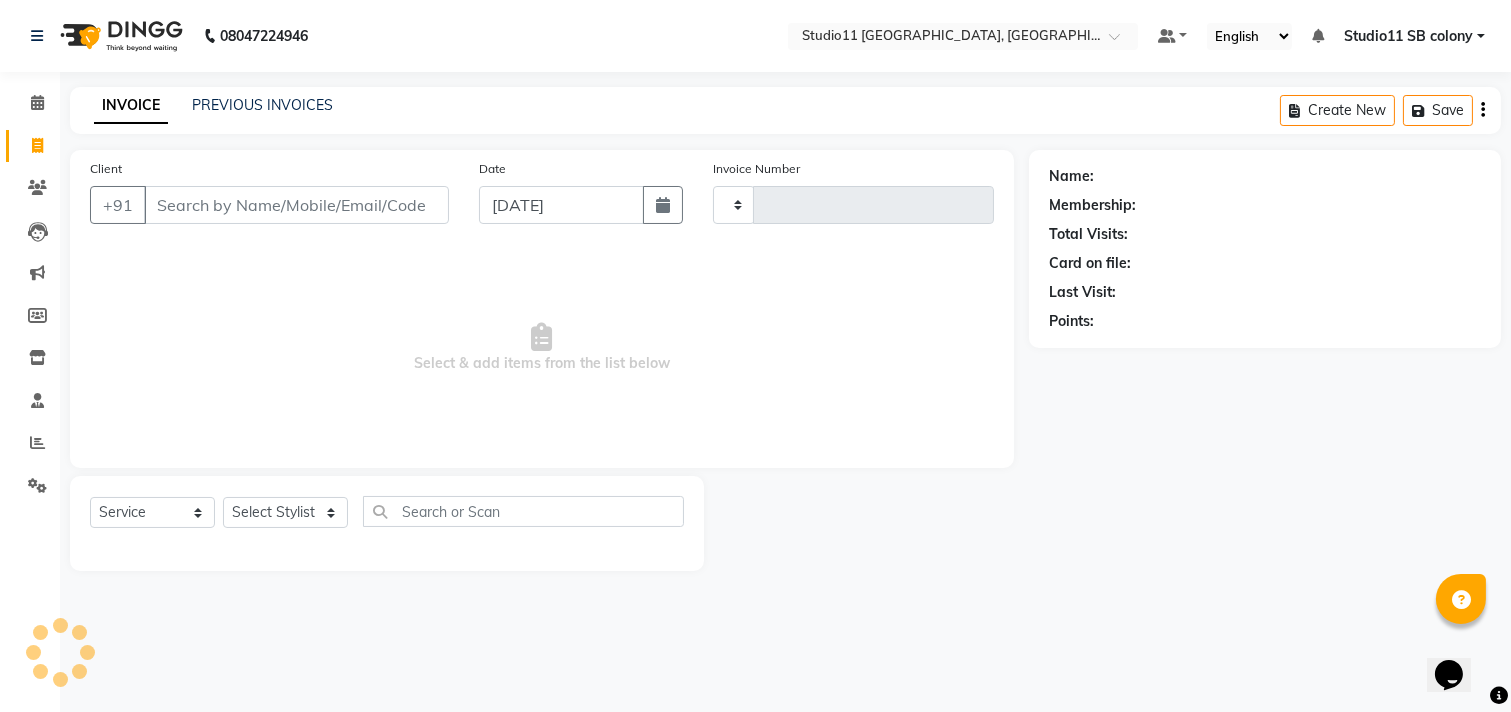 type on "1426" 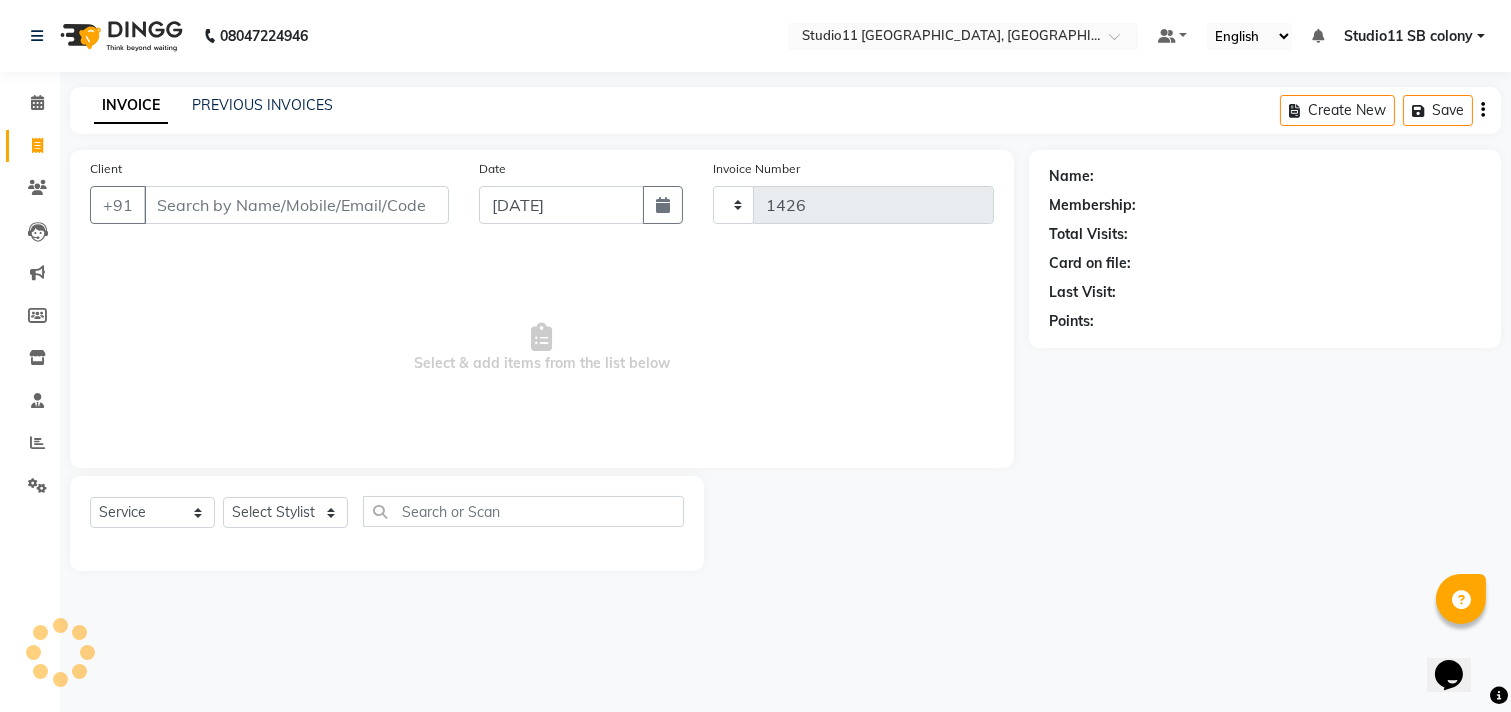 select on "7717" 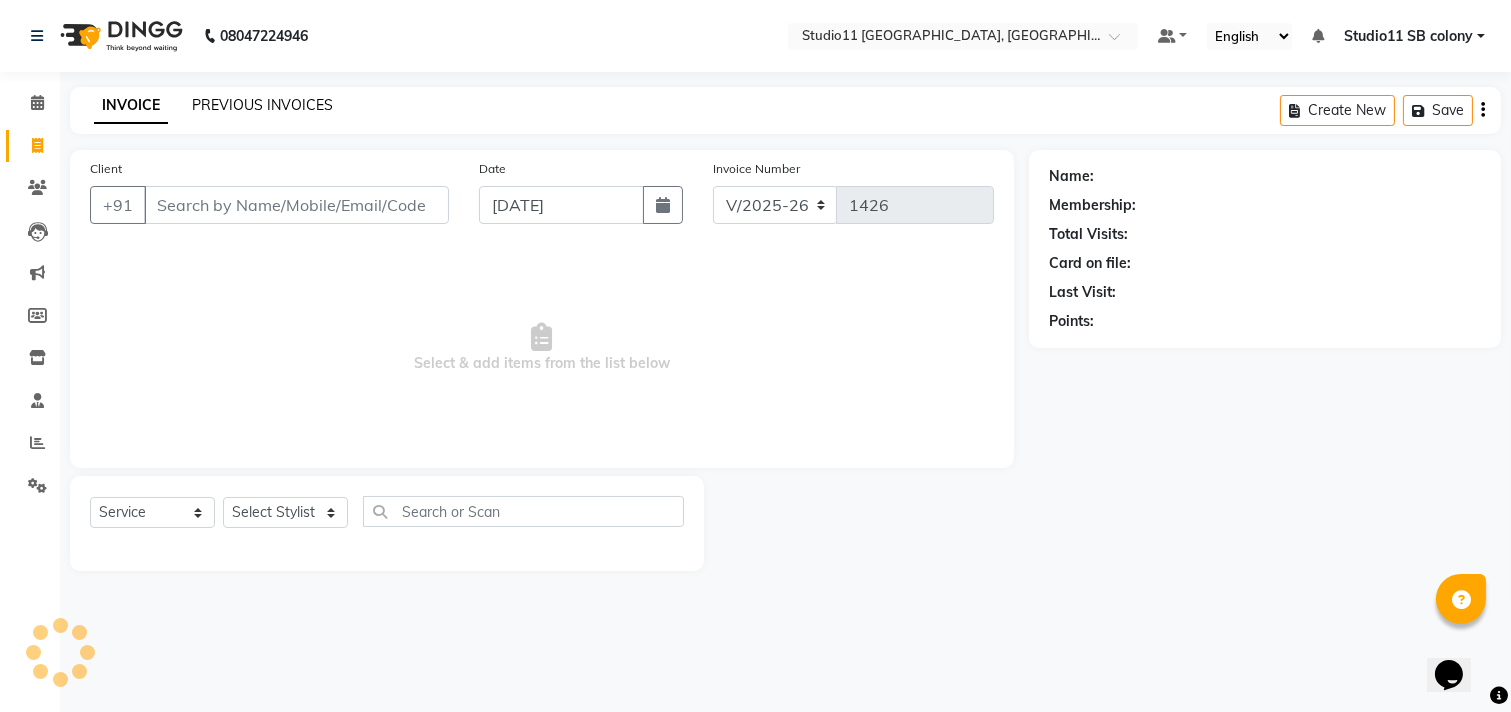 click on "PREVIOUS INVOICES" 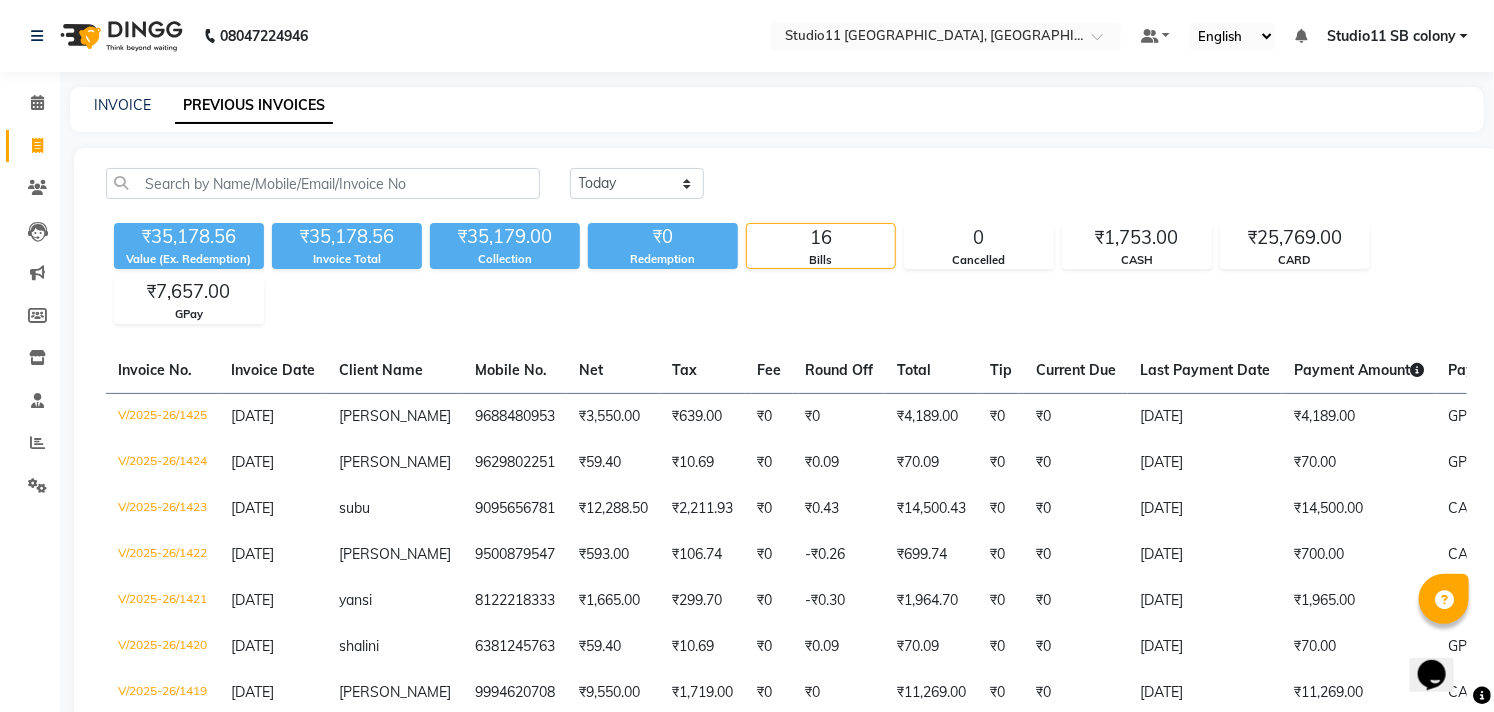 scroll, scrollTop: 18, scrollLeft: 0, axis: vertical 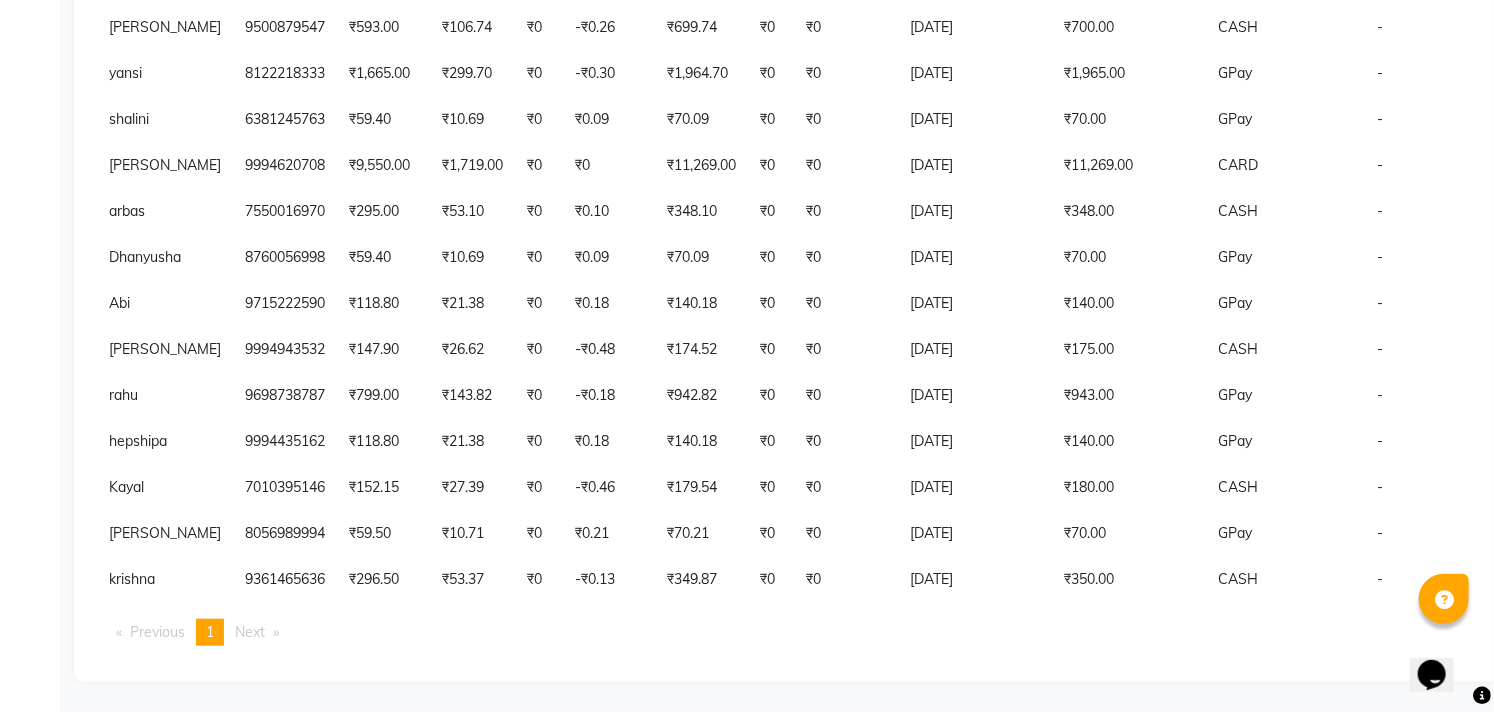 click on "Invoice No.   Invoice Date   Client Name   Mobile No.   Net   Tax   Fee   Round Off   Total   Tip   Current Due   Last Payment Date   Payment Amount   Payment Methods   Cancel Reason   Status   V/2025-26/1425  11-07-2025 arul   9688480953 ₹3,550.00 ₹639.00  ₹0  ₹0 ₹4,189.00 ₹0 ₹0 11-07-2025 ₹4,189.00  GPay - PAID  V/2025-26/1424  11-07-2025 Ranjani   9629802251 ₹59.40 ₹10.69  ₹0  ₹0.09 ₹70.09 ₹0 ₹0 11-07-2025 ₹70.00  GPay - PAID  V/2025-26/1423  11-07-2025 subu   9095656781 ₹12,288.50 ₹2,211.93  ₹0  ₹0.43 ₹14,500.43 ₹0 ₹0 11-07-2025 ₹14,500.00  CARD - PAID  V/2025-26/1422  11-07-2025 daks   9500879547 ₹593.00 ₹106.74  ₹0  -₹0.26 ₹699.74 ₹0 ₹0 11-07-2025 ₹700.00  CASH - PAID  V/2025-26/1421  11-07-2025 yansi   8122218333 ₹1,665.00 ₹299.70  ₹0  -₹0.30 ₹1,964.70 ₹0 ₹0 11-07-2025 ₹1,965.00  GPay - PAID  V/2025-26/1420  11-07-2025 shalini   6381245763 ₹59.40 ₹10.69  ₹0  ₹0.09 ₹70.09 ₹0 ₹0 11-07-2025 ₹70.00  GPay - PAID" 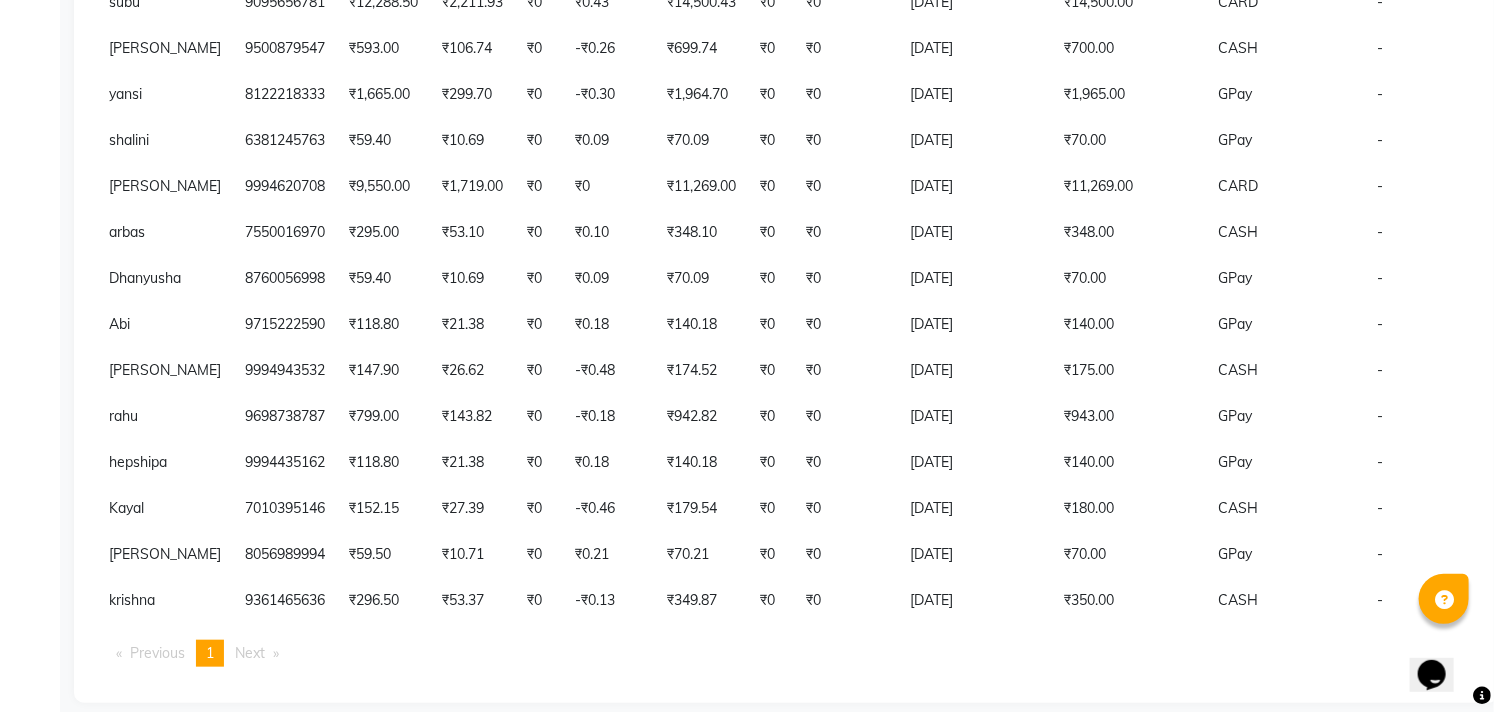 scroll, scrollTop: 0, scrollLeft: 0, axis: both 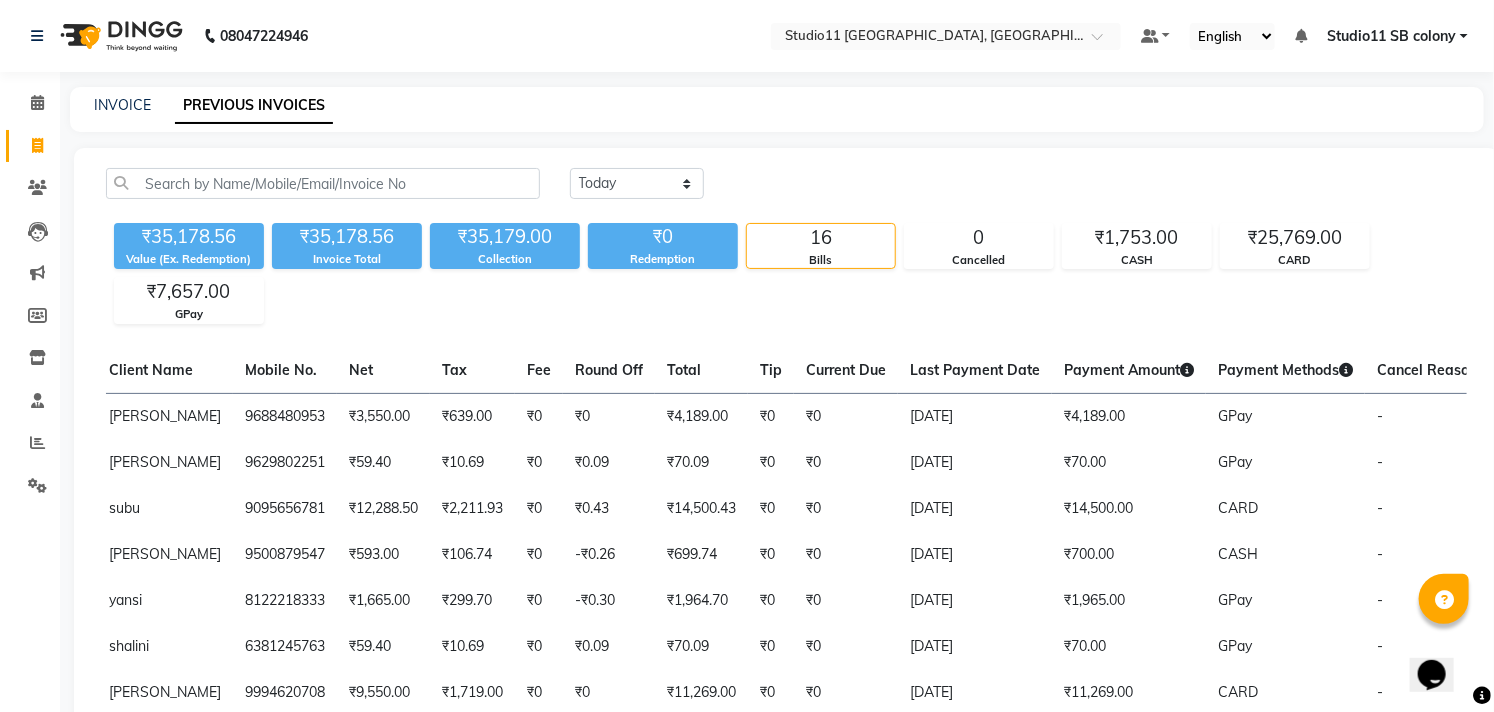 click on "₹35,178.56 Value (Ex. Redemption) ₹35,178.56 Invoice Total  ₹35,179.00 Collection ₹0 Redemption 16 Bills 0 Cancelled ₹1,753.00 CASH ₹25,769.00 CARD ₹7,657.00 GPay" 